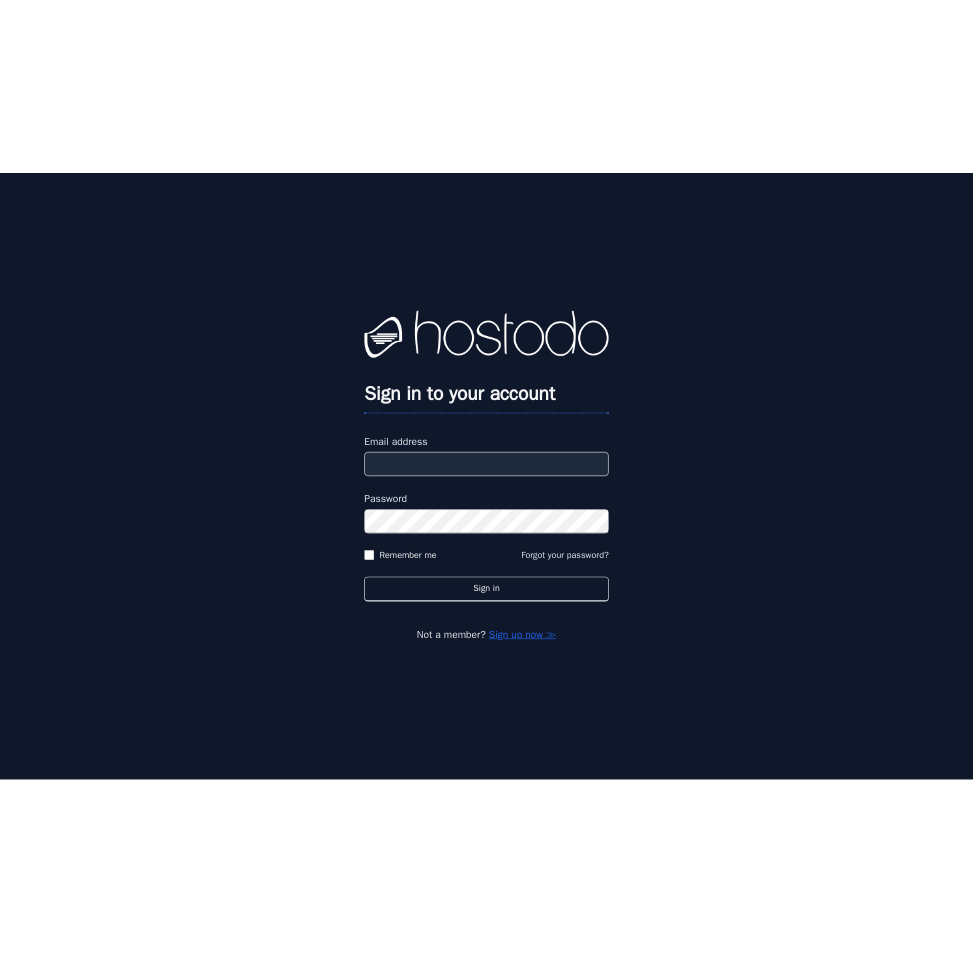 scroll, scrollTop: 0, scrollLeft: 0, axis: both 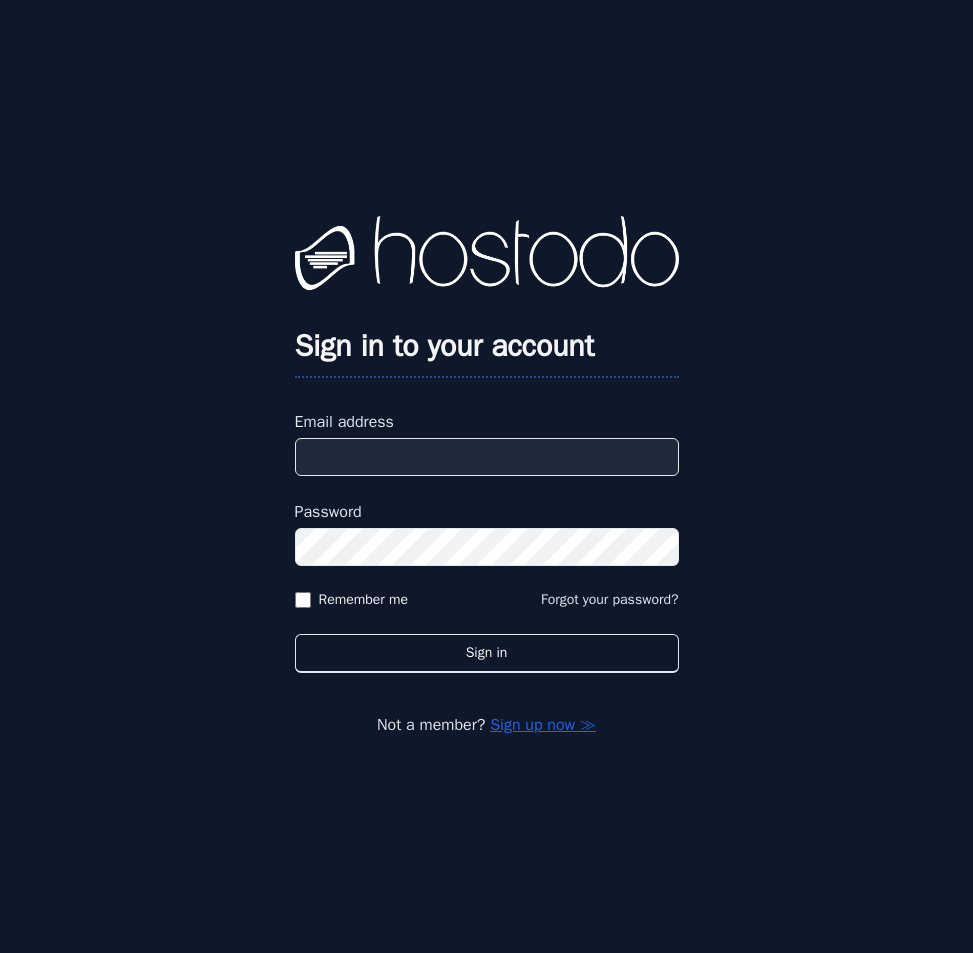 click on "Email address" at bounding box center (487, 457) 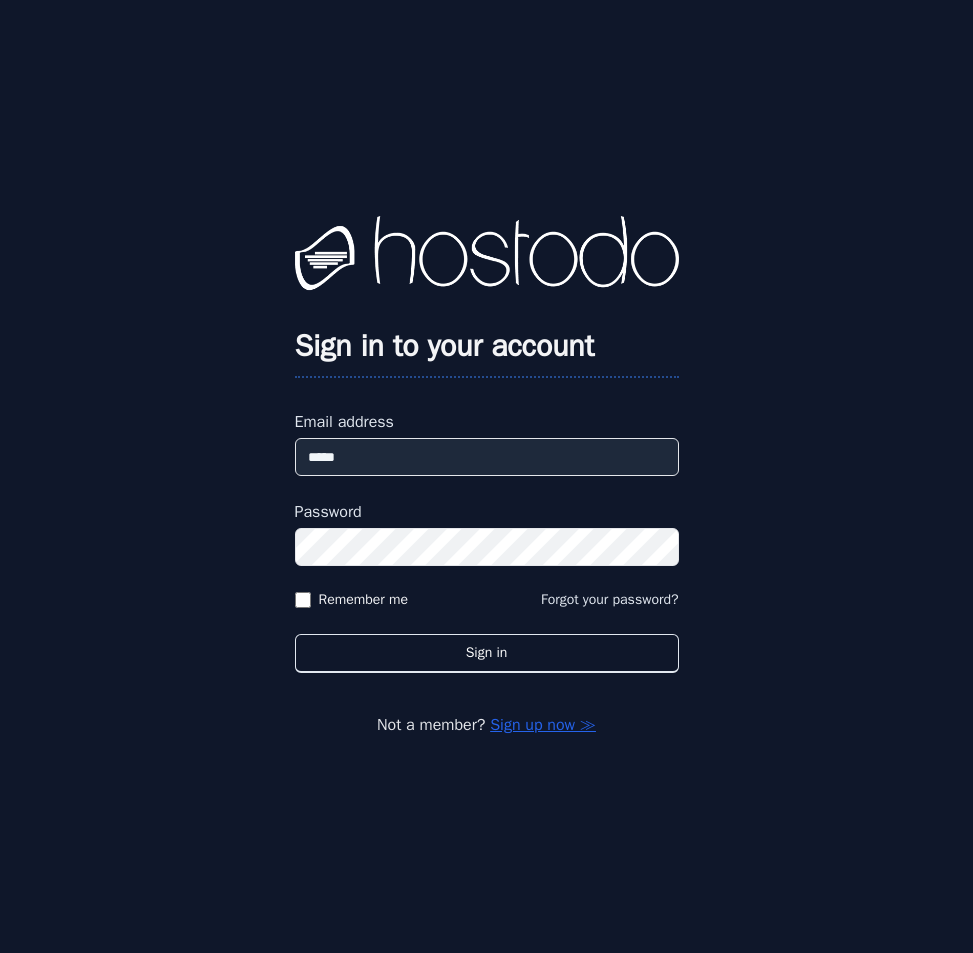 scroll, scrollTop: 0, scrollLeft: 0, axis: both 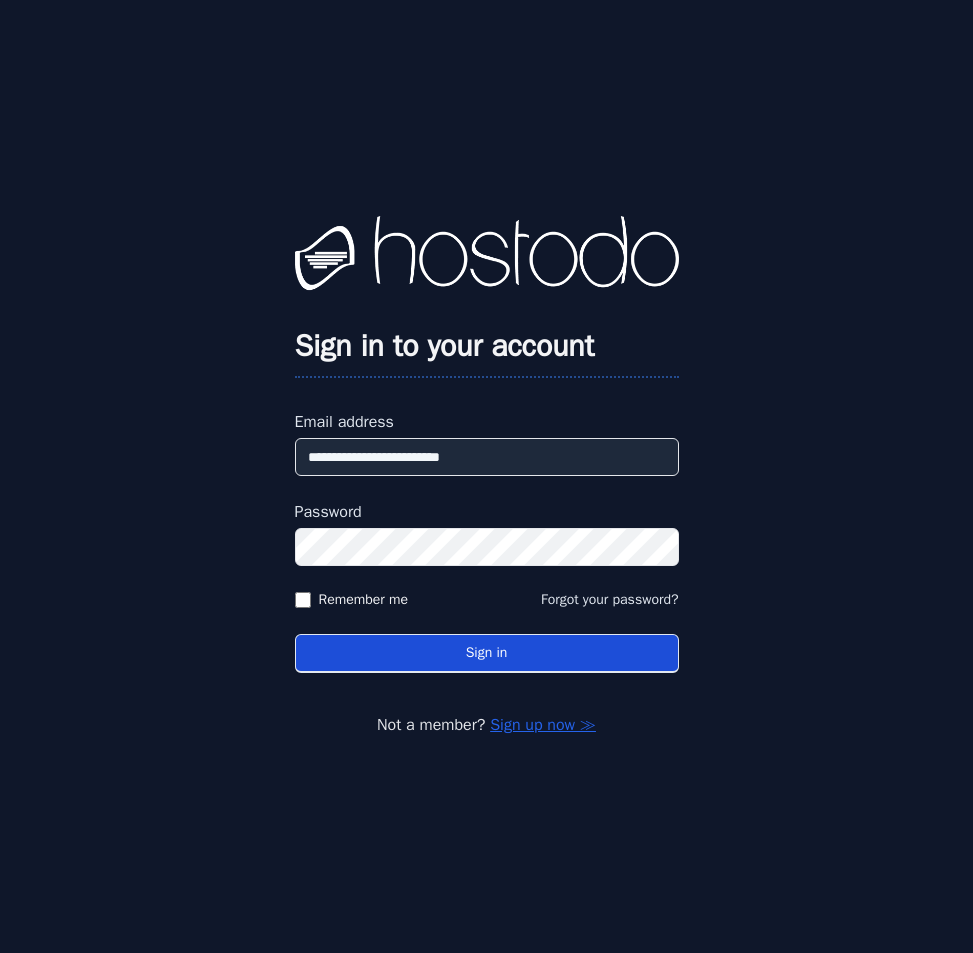 type on "**********" 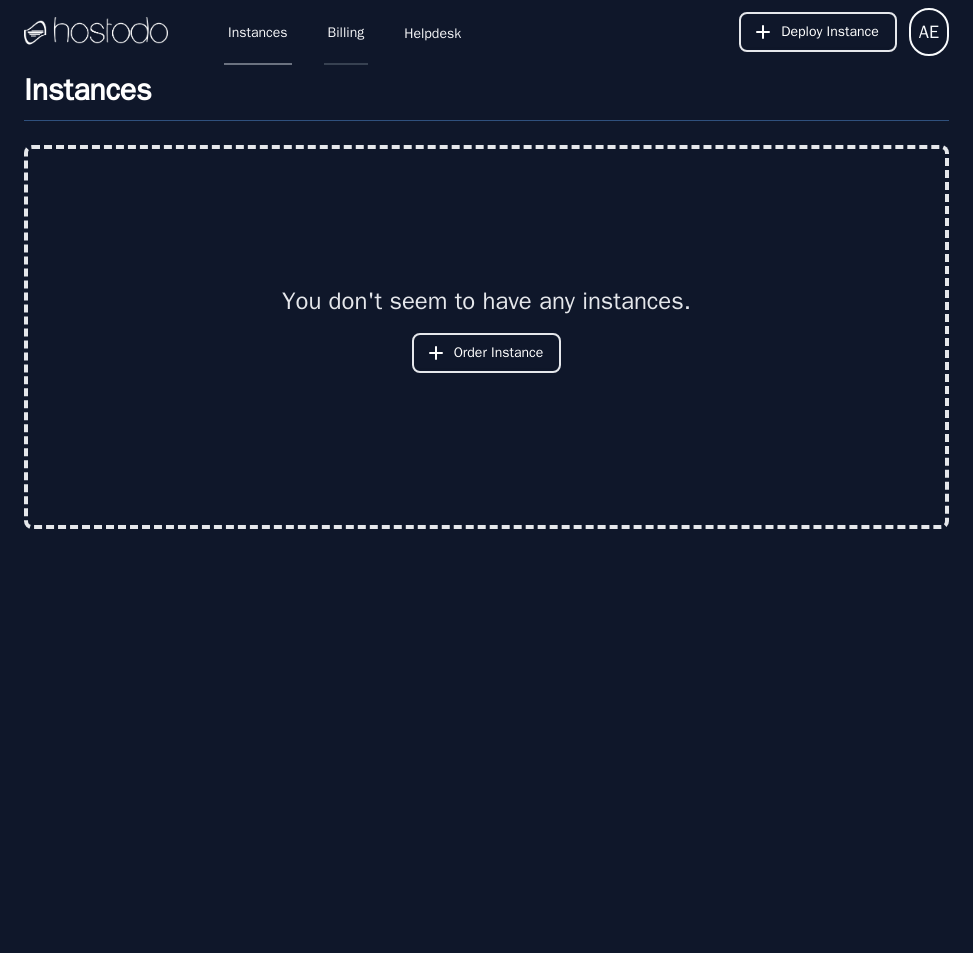 click on "Billing" at bounding box center (346, 32) 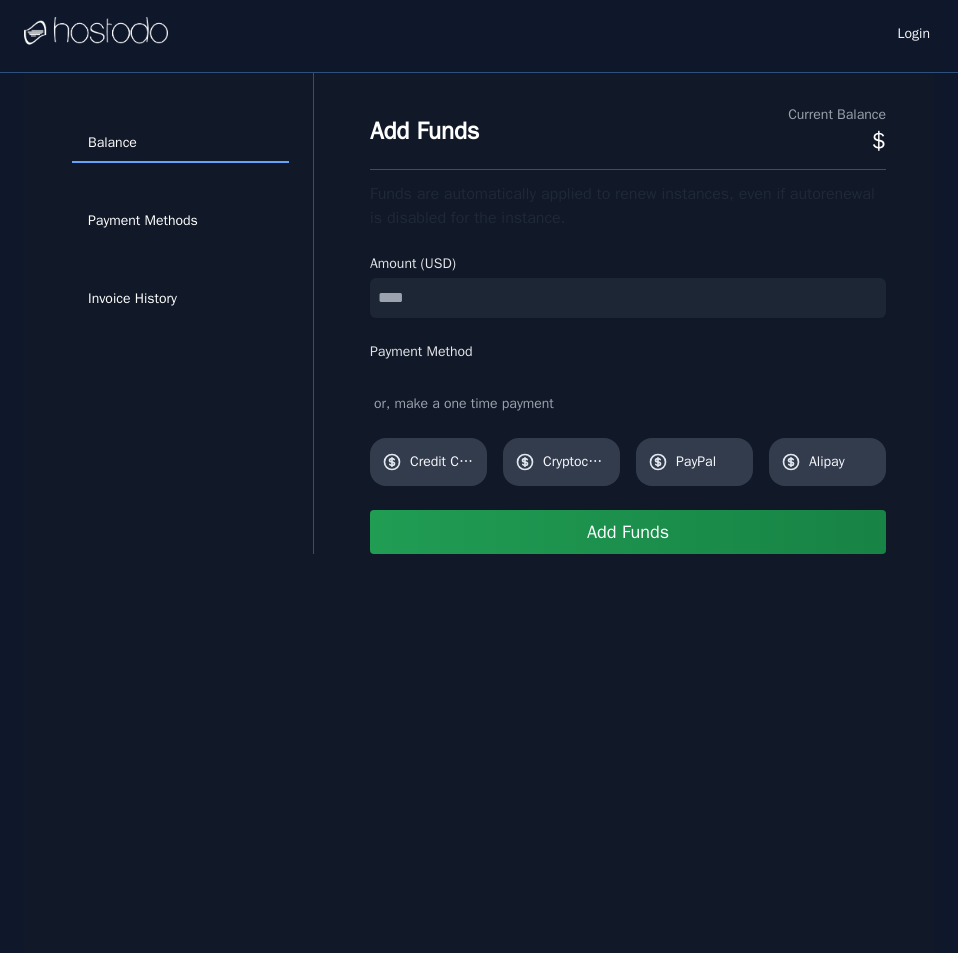 scroll, scrollTop: 0, scrollLeft: 0, axis: both 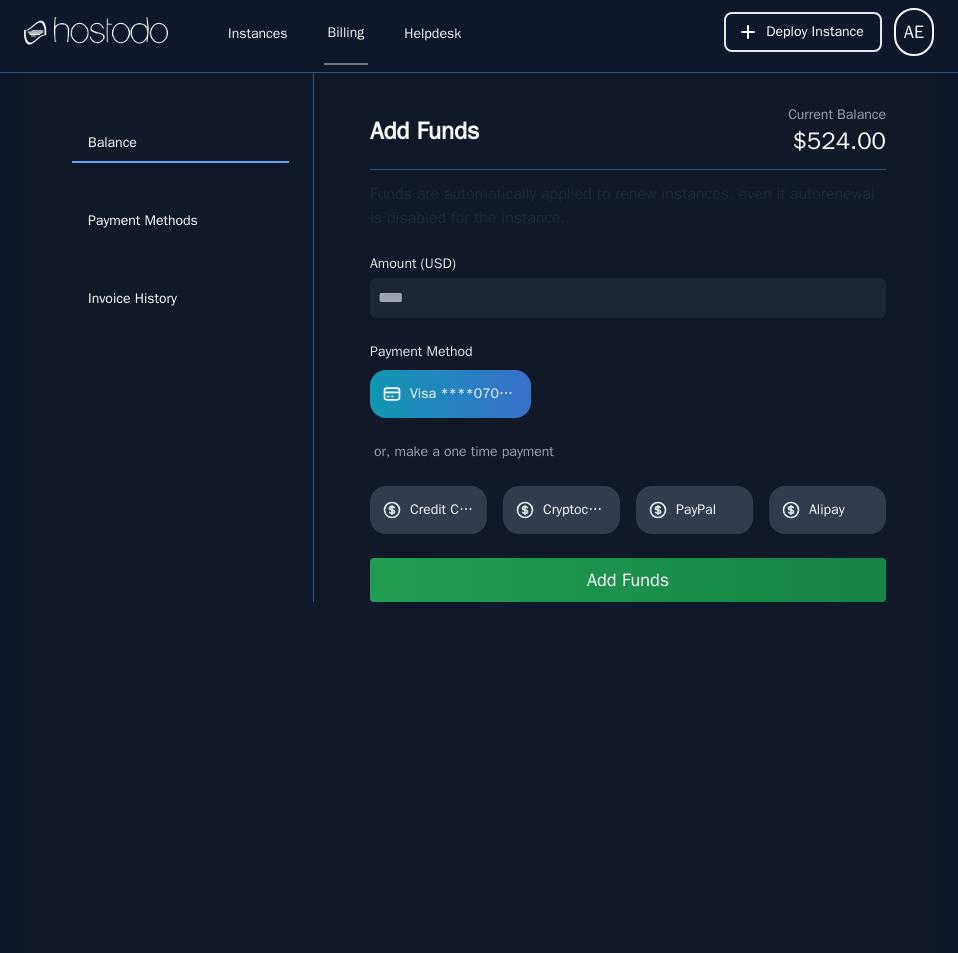 click at bounding box center (628, 298) 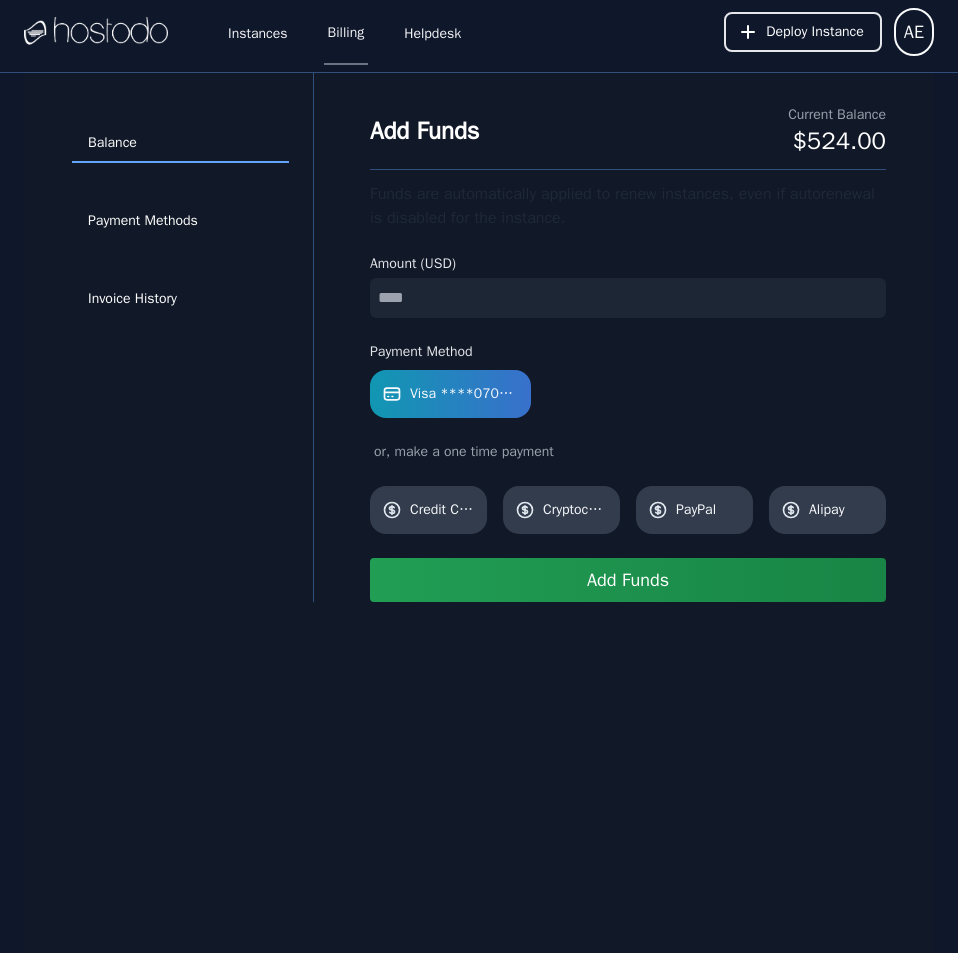 type on "**" 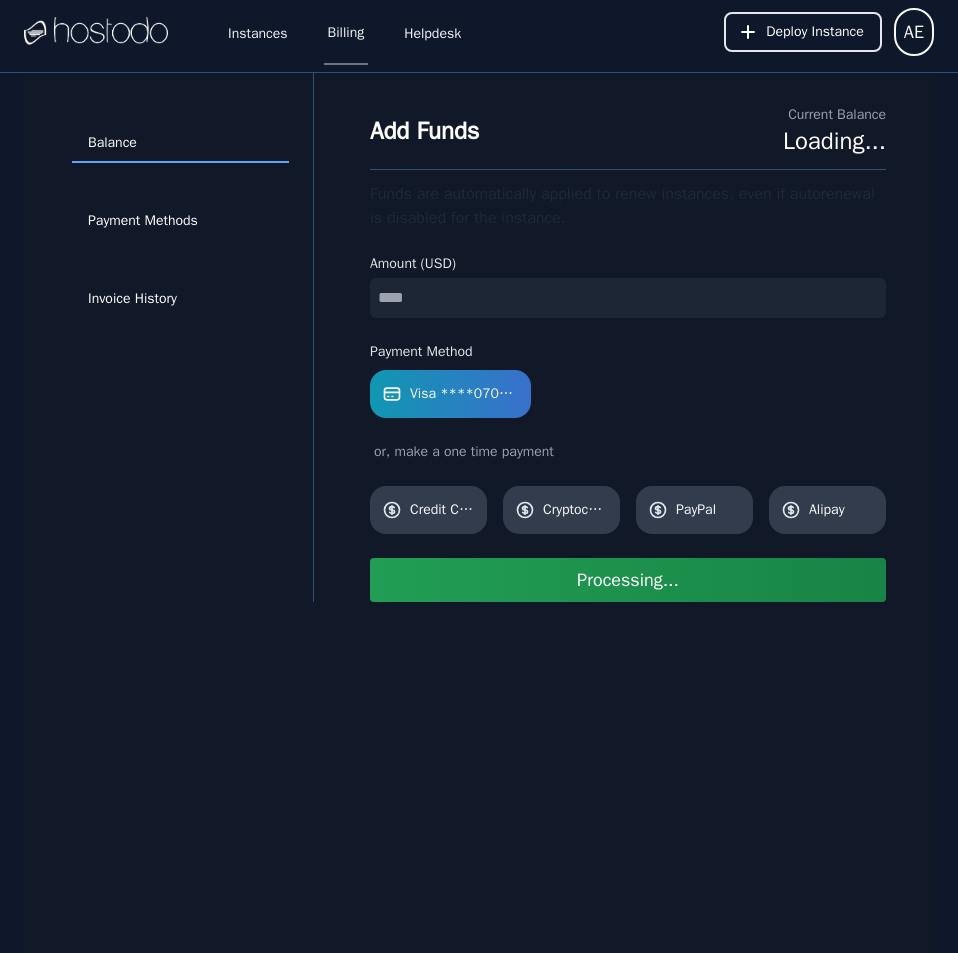 type 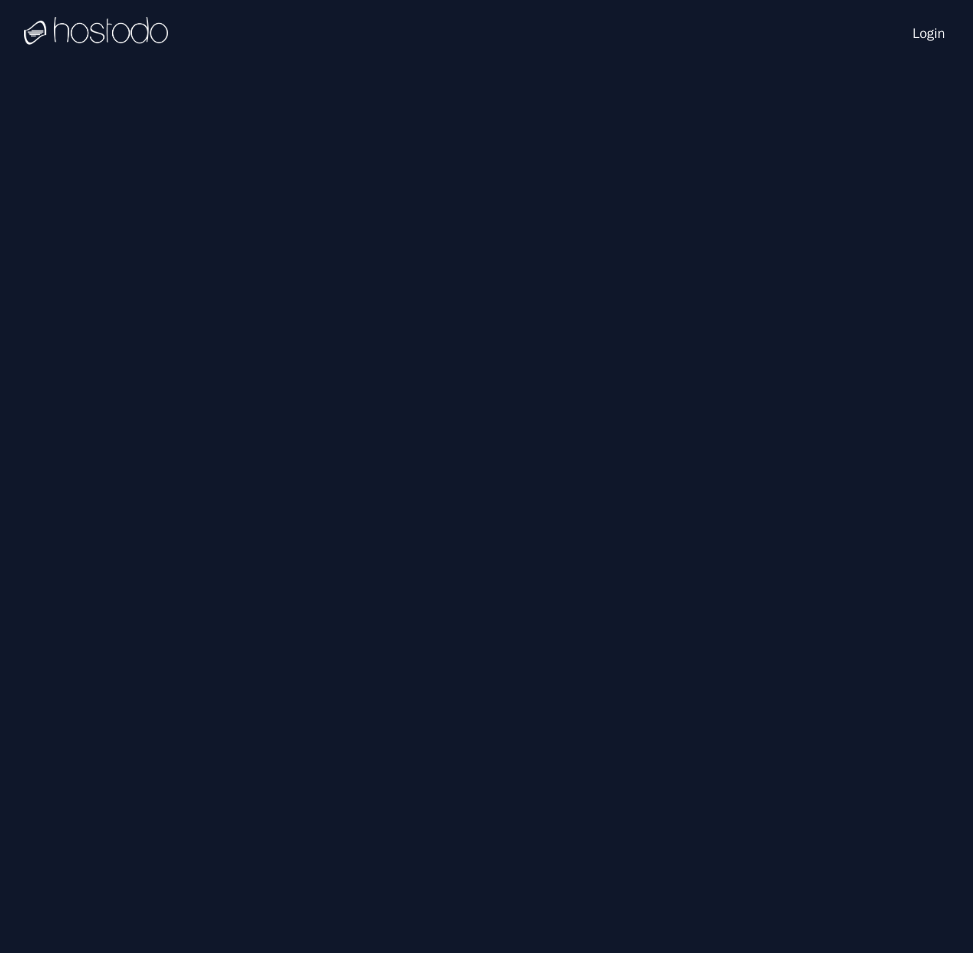 scroll, scrollTop: 0, scrollLeft: 0, axis: both 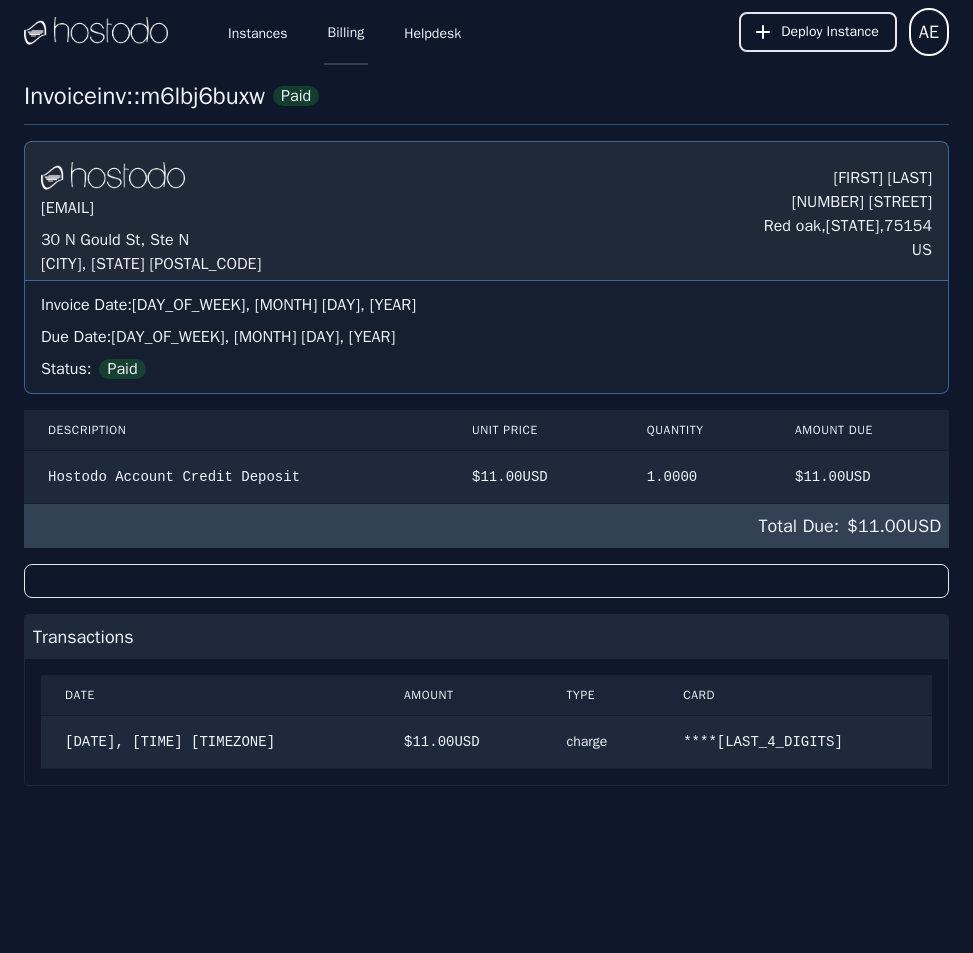 click on "Billing" at bounding box center (346, 32) 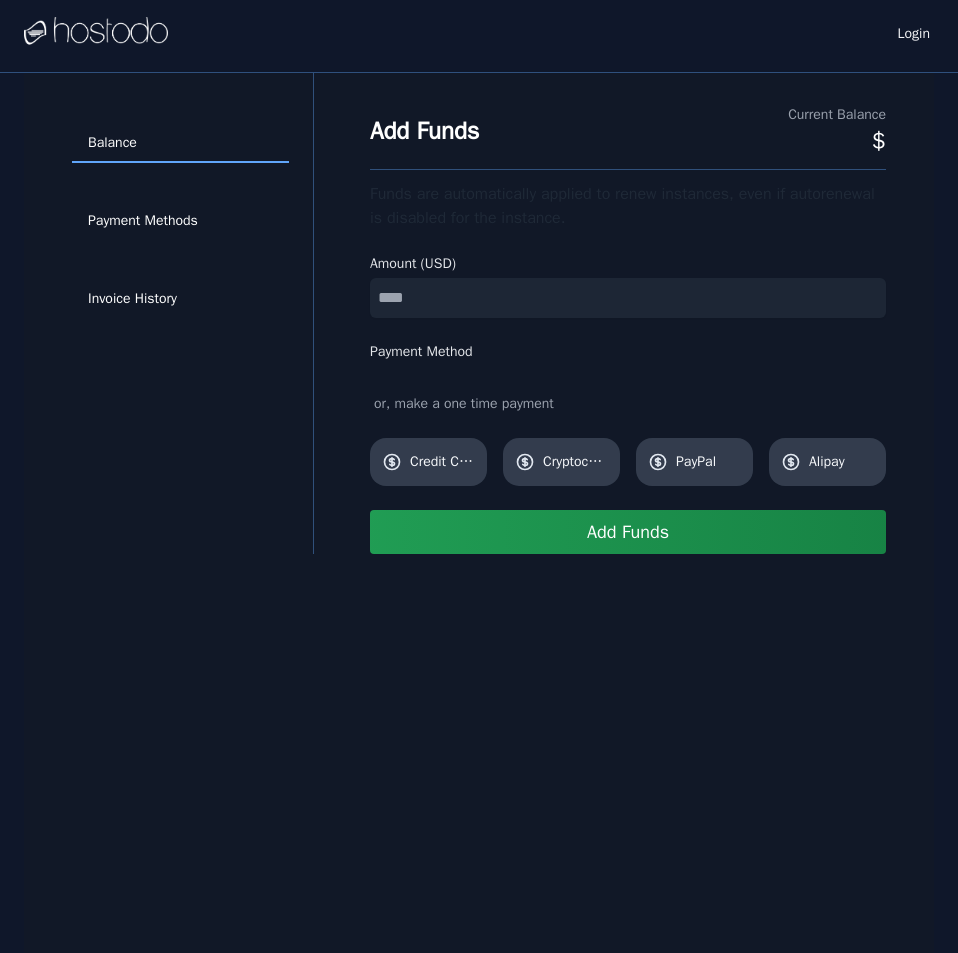 scroll, scrollTop: 0, scrollLeft: 0, axis: both 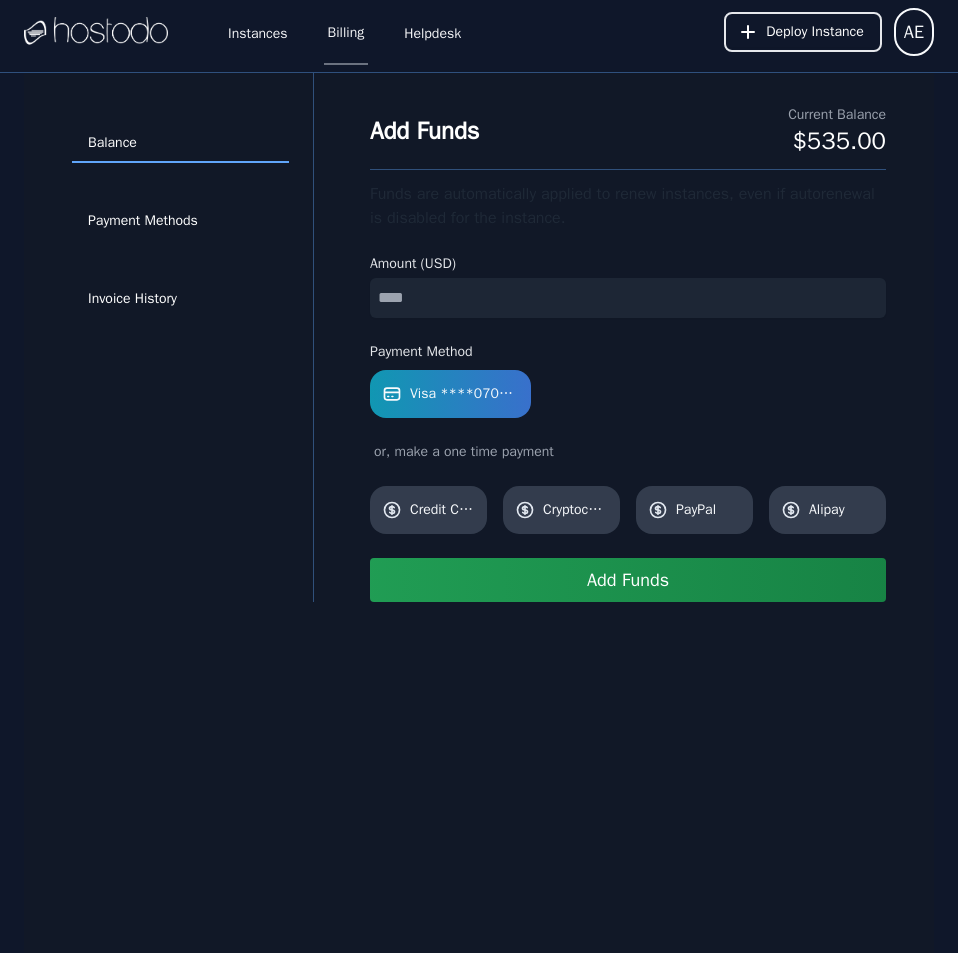 click at bounding box center (628, 298) 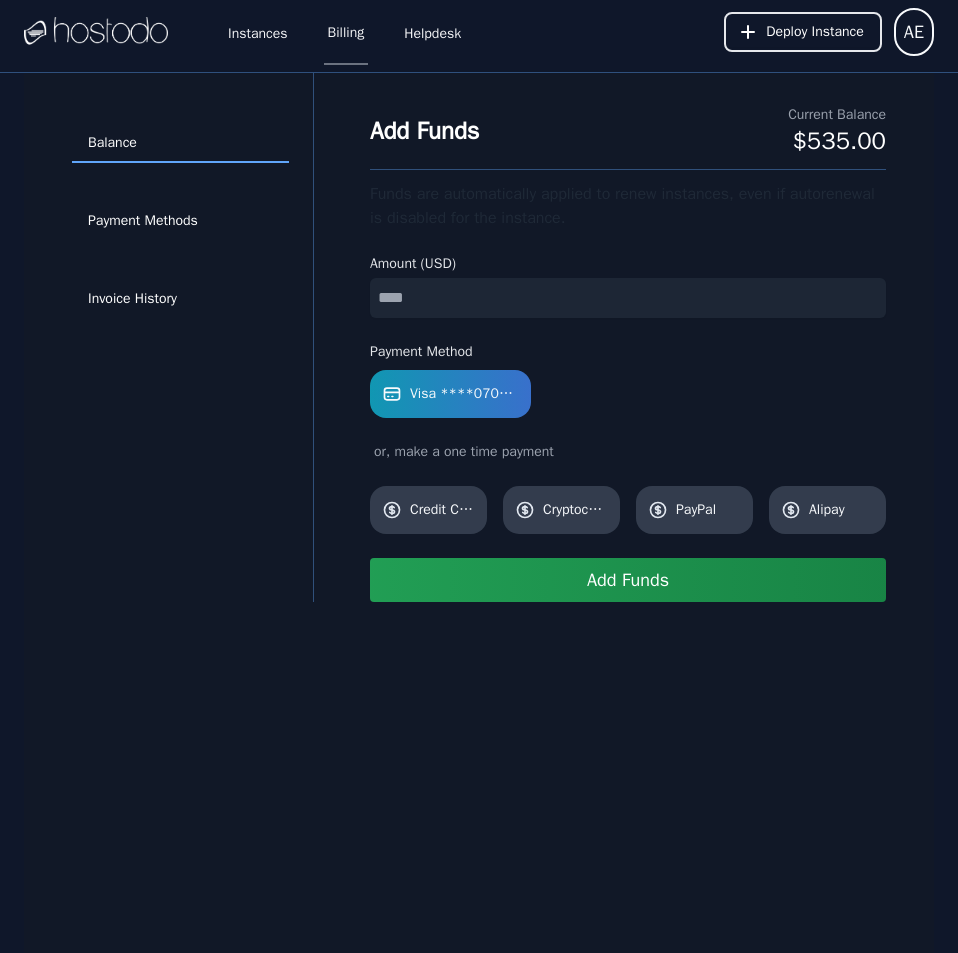 type on "**" 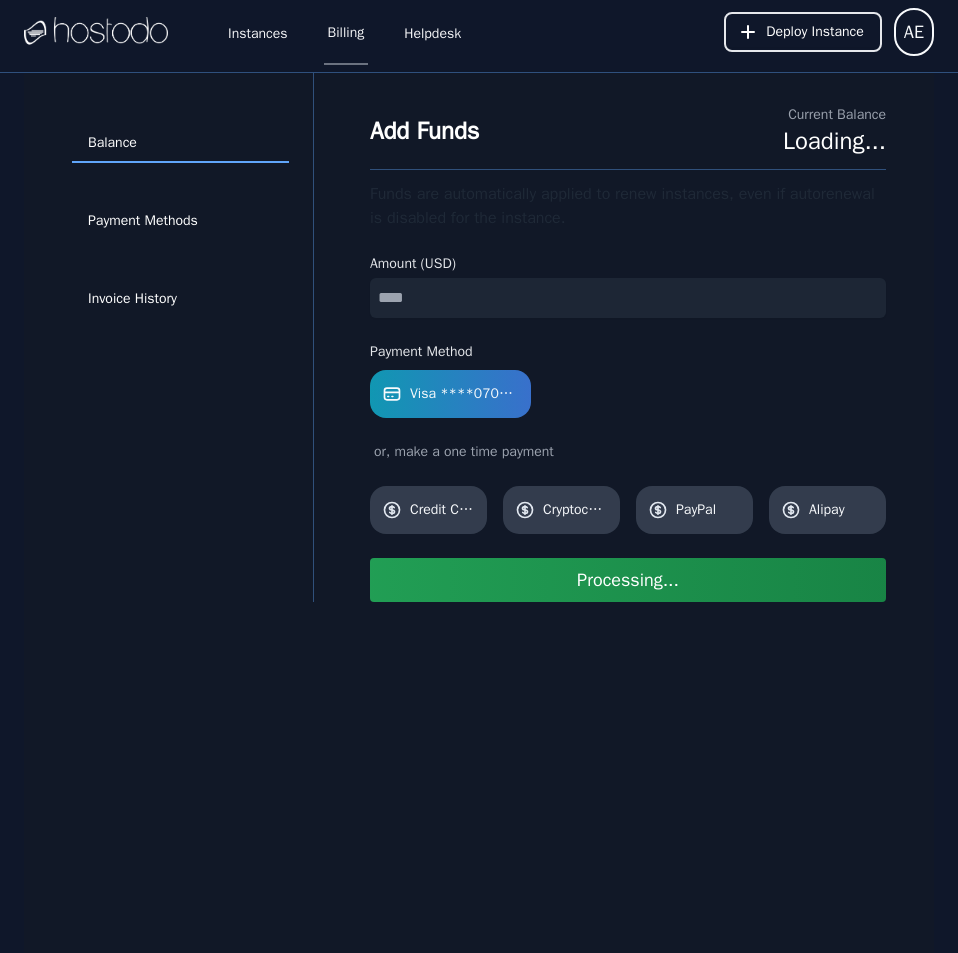type 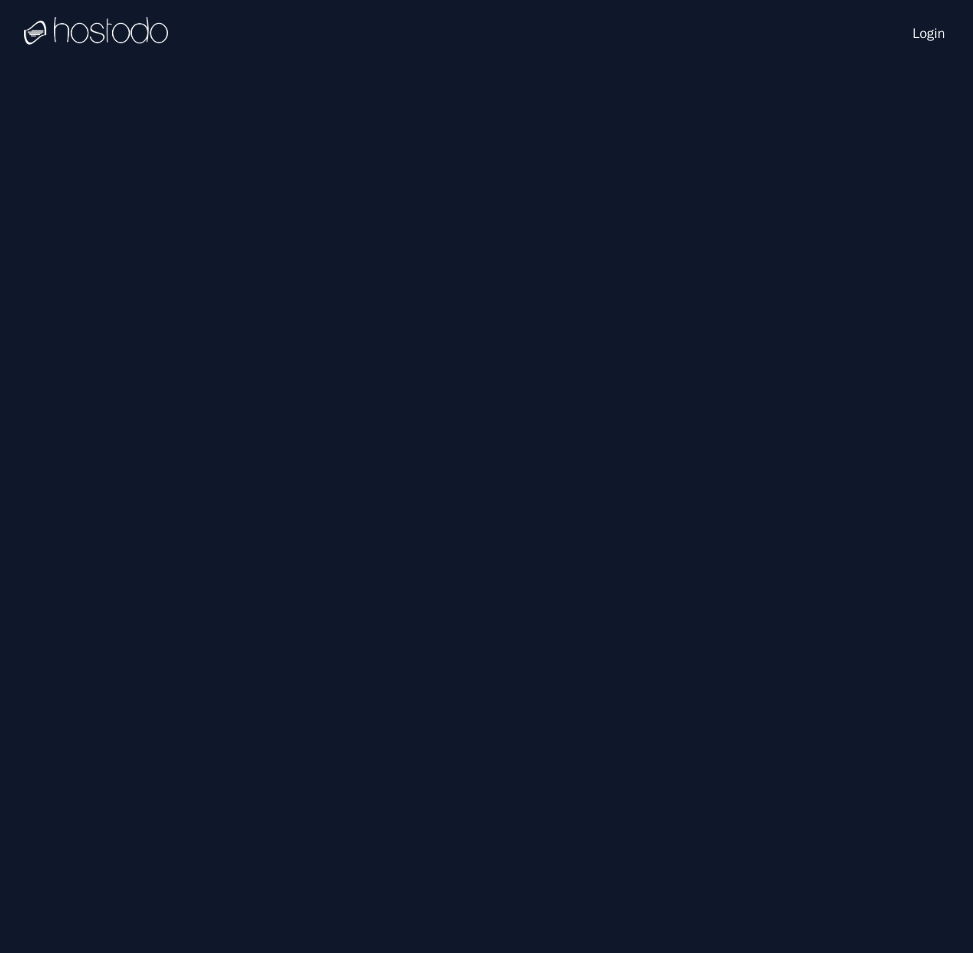scroll, scrollTop: 0, scrollLeft: 0, axis: both 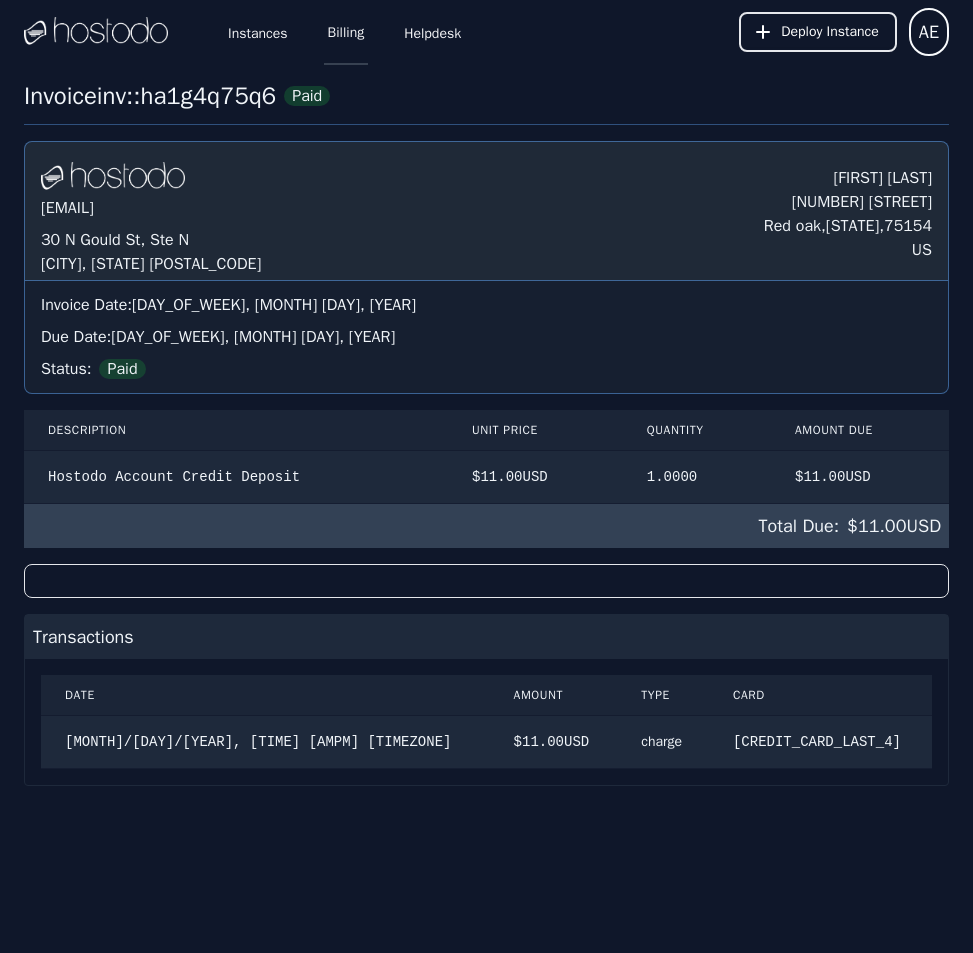 click on "Billing" at bounding box center (346, 32) 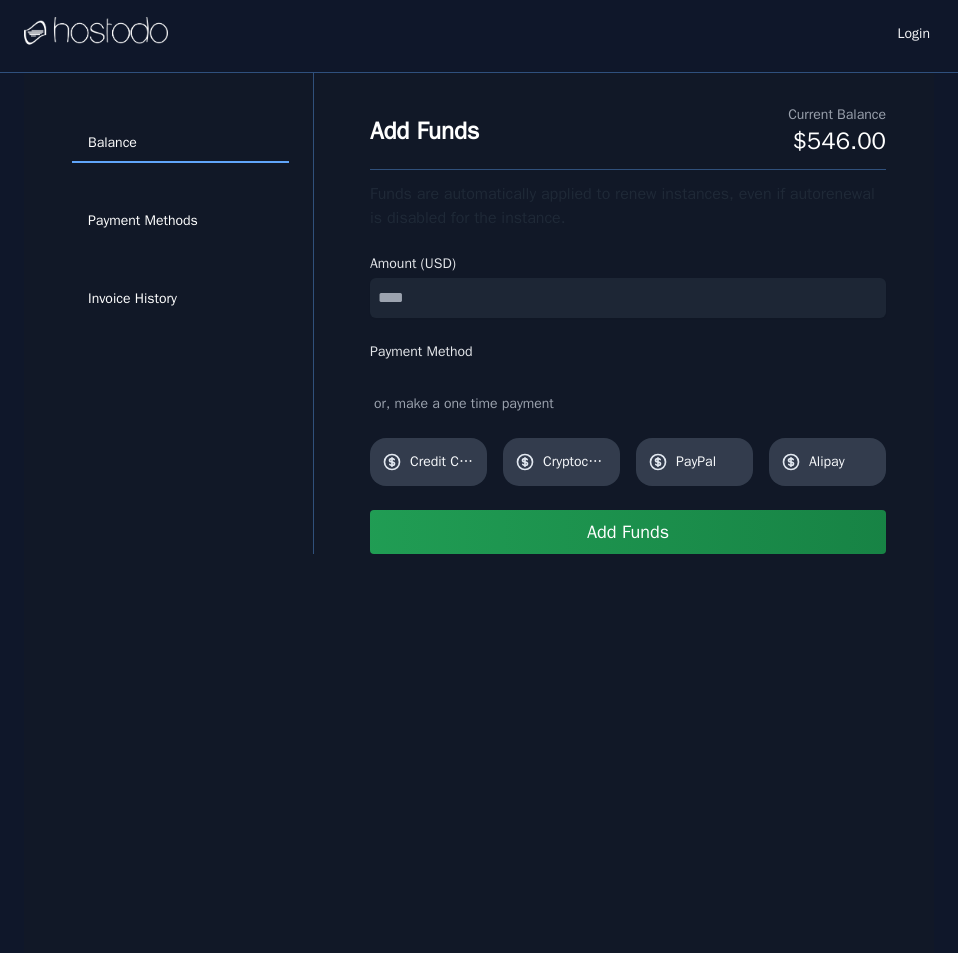 scroll, scrollTop: 0, scrollLeft: 0, axis: both 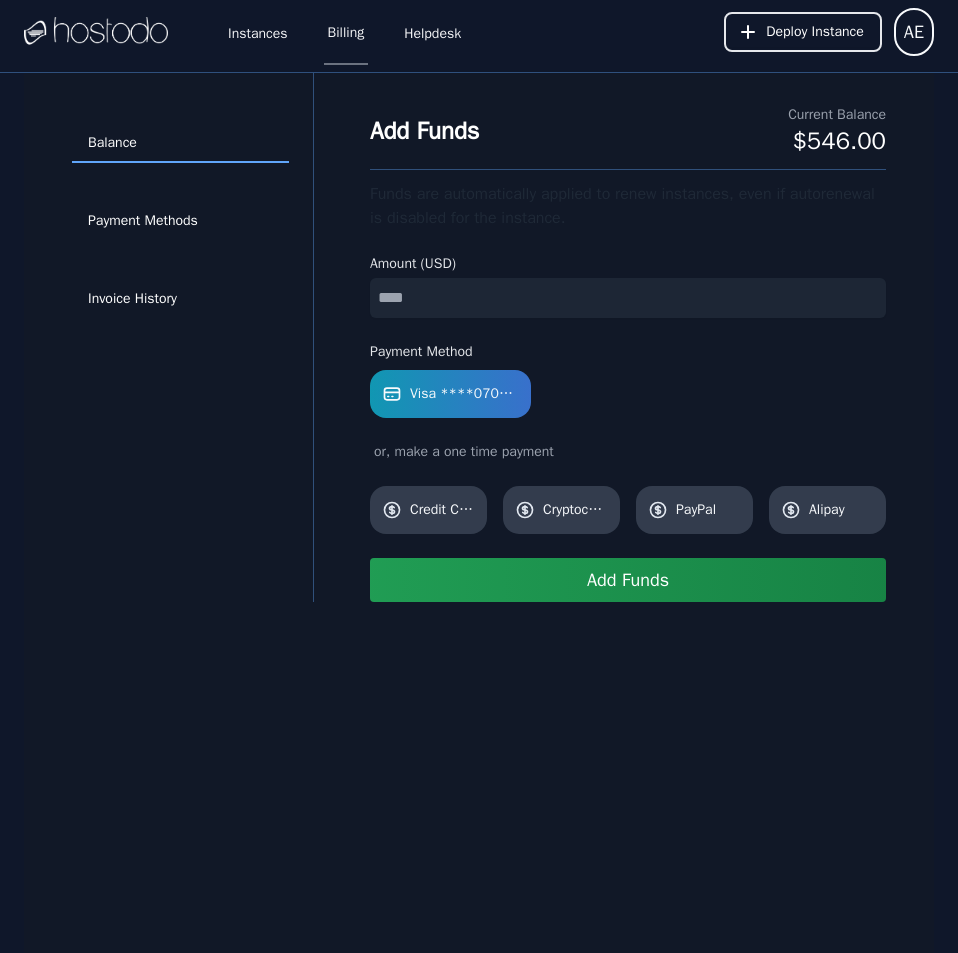 click at bounding box center [628, 298] 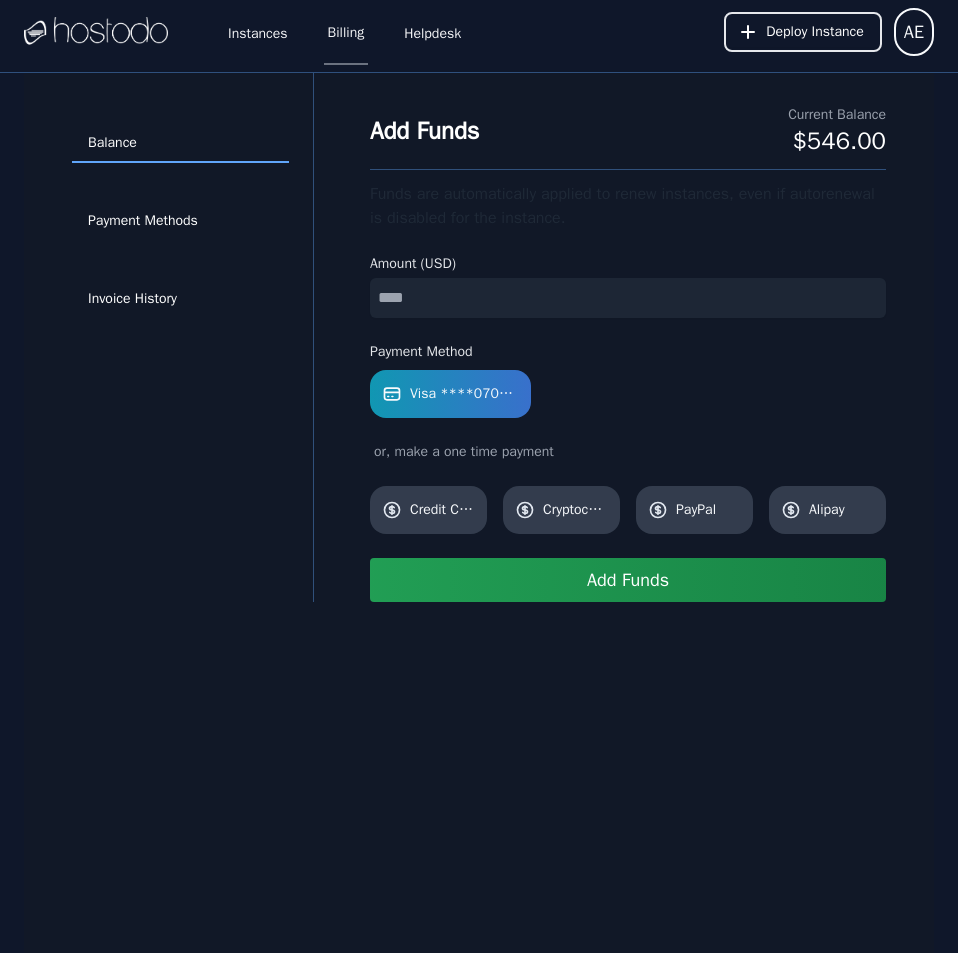 type on "**" 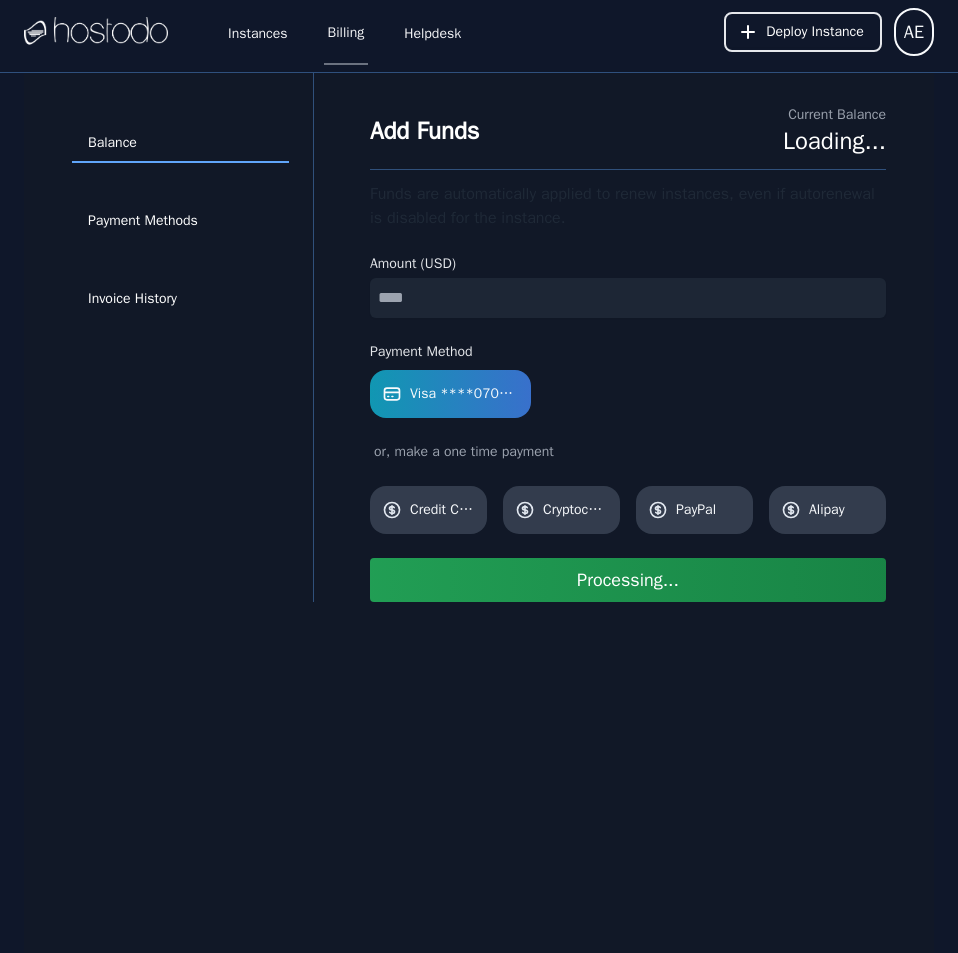 type 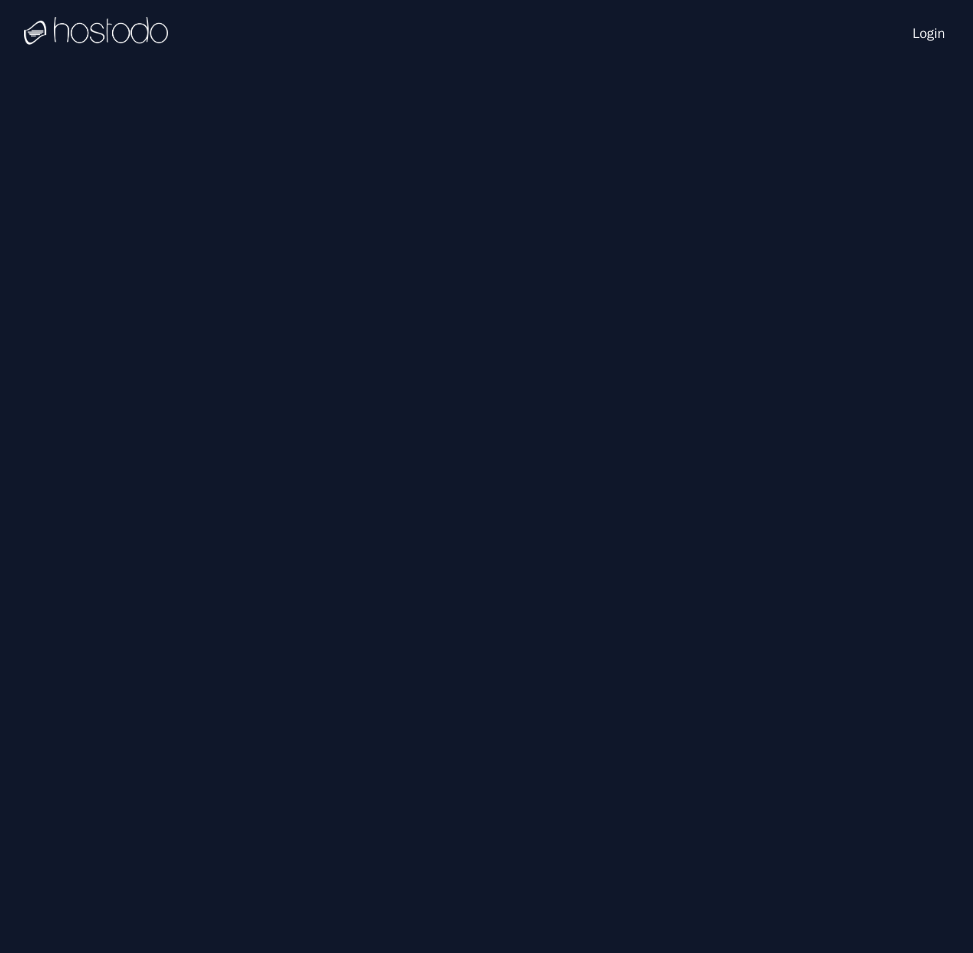 scroll, scrollTop: 0, scrollLeft: 0, axis: both 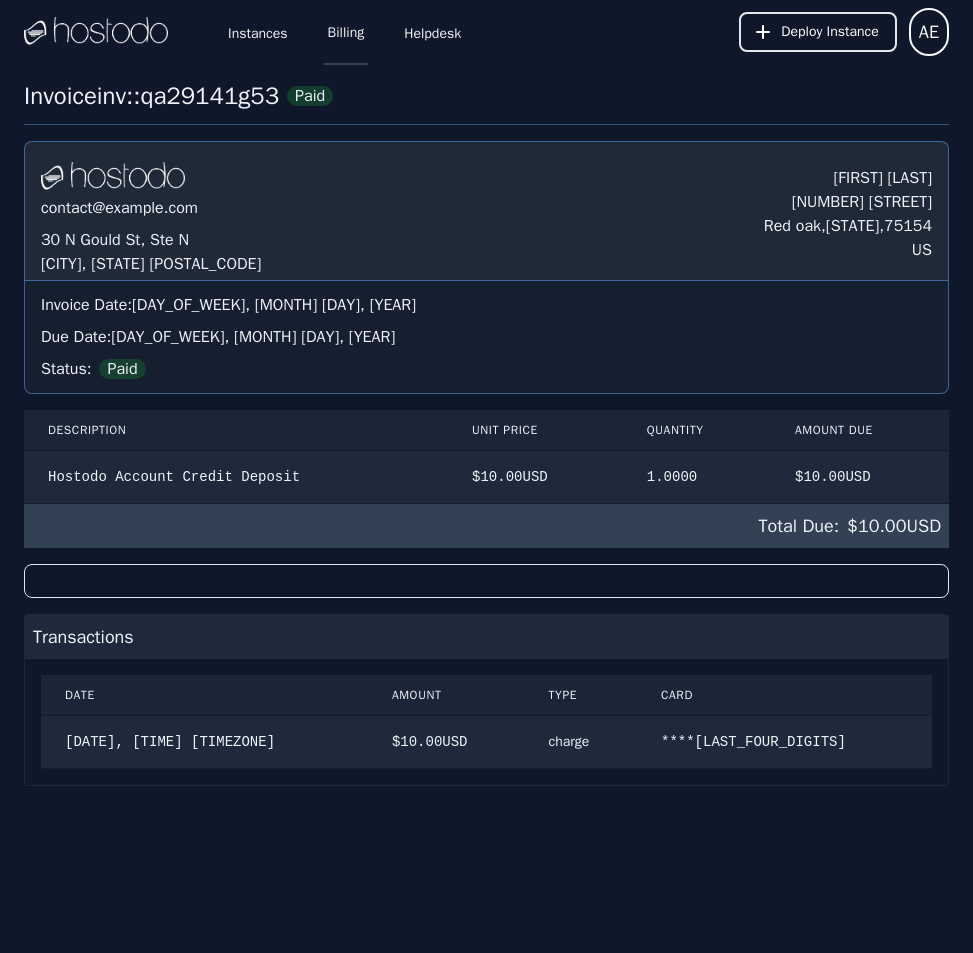 click on "Billing" at bounding box center [346, 32] 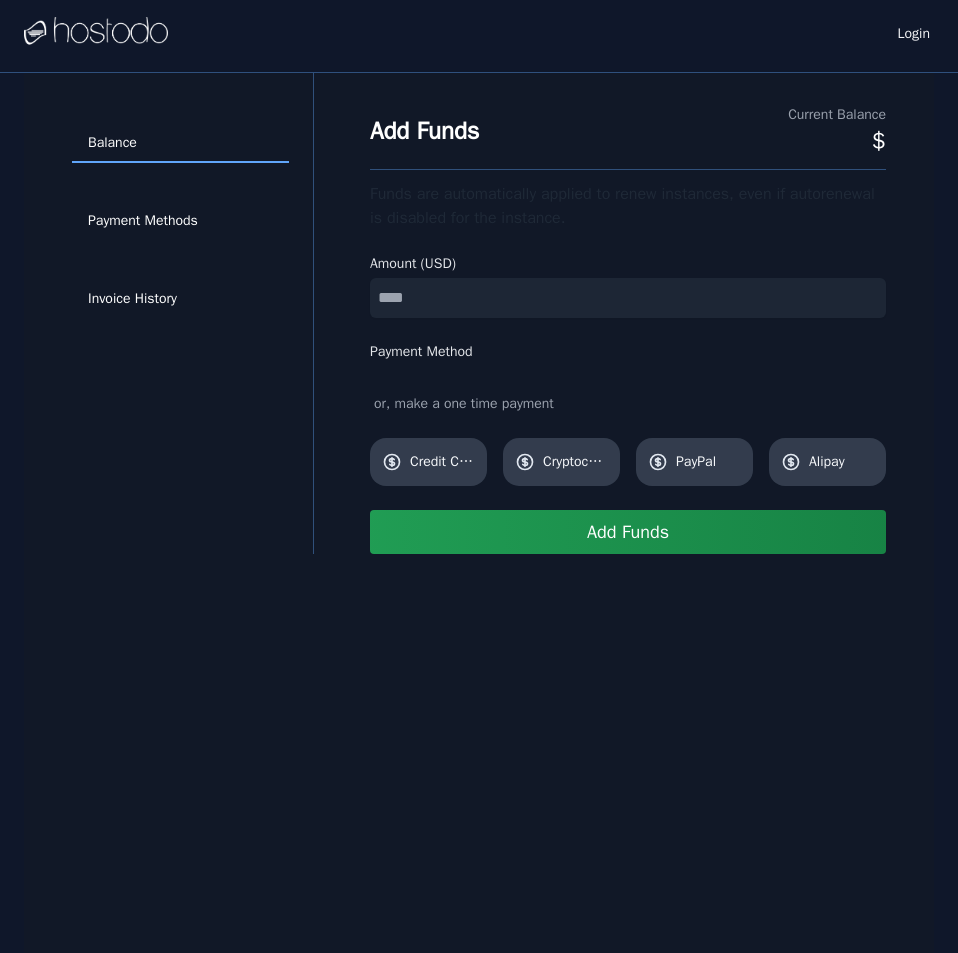 scroll, scrollTop: 0, scrollLeft: 0, axis: both 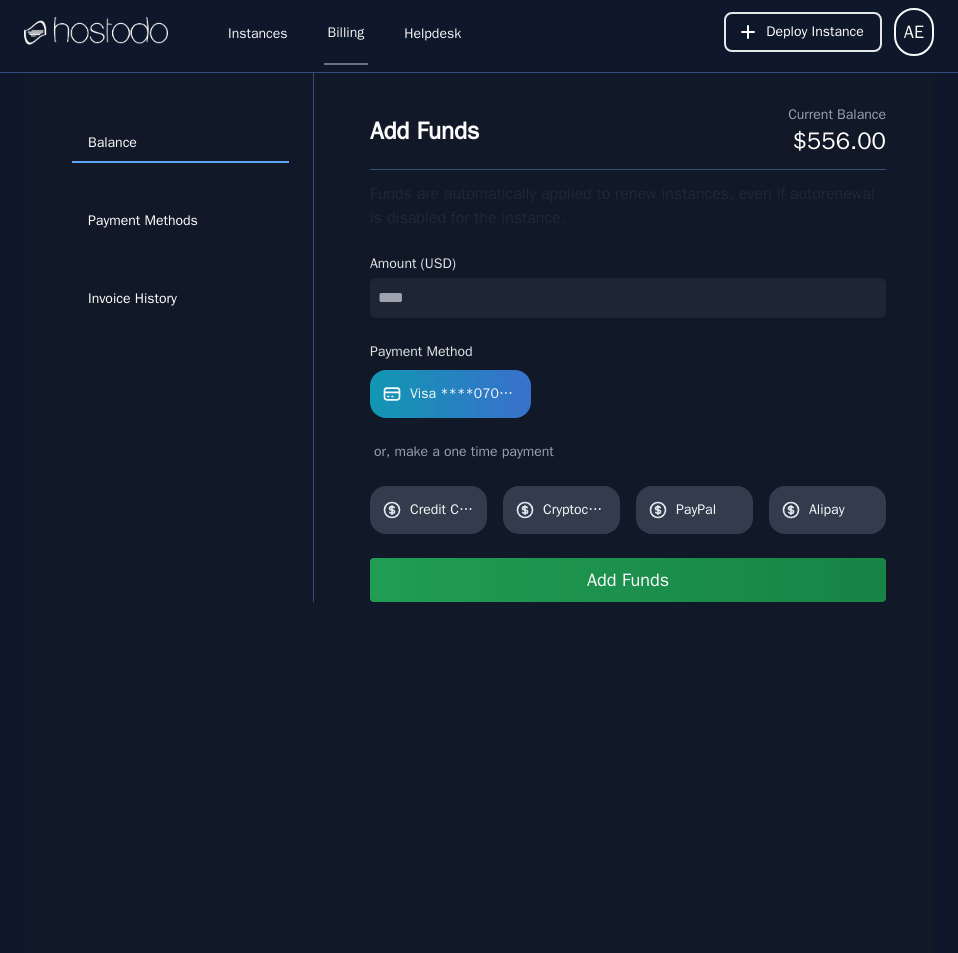 click at bounding box center [628, 298] 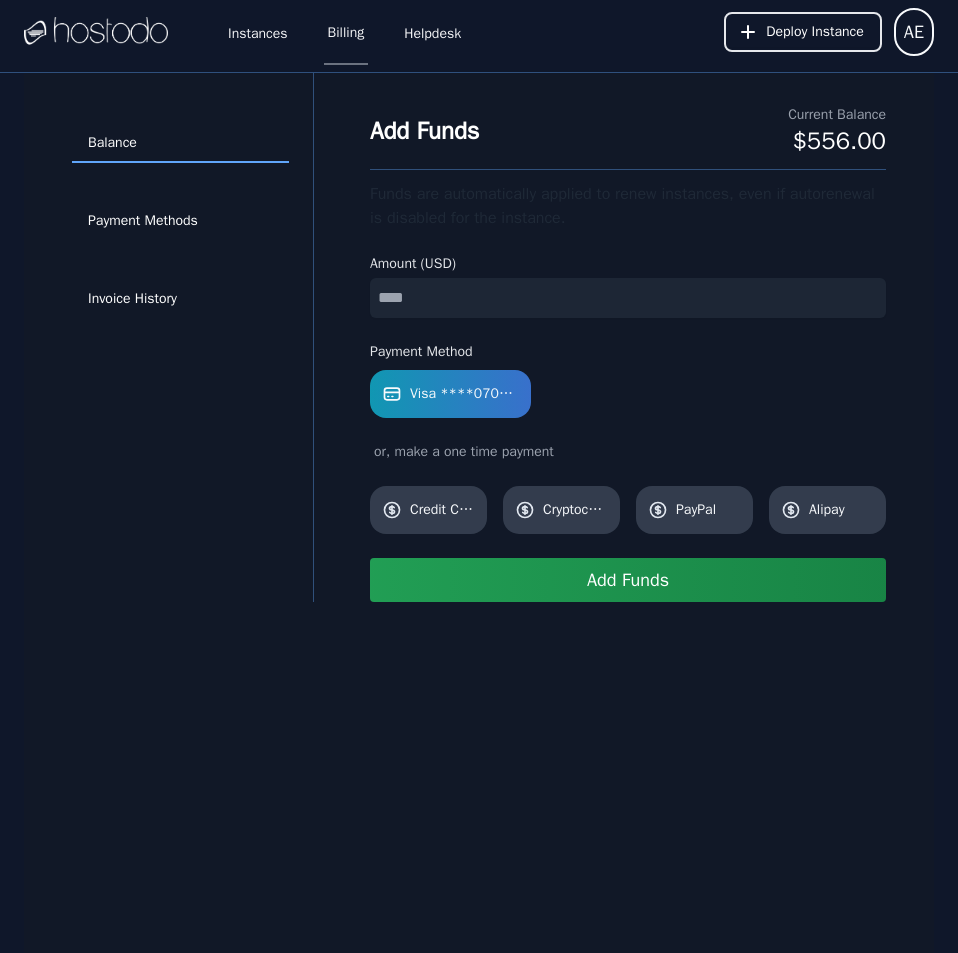 click on "Add Funds" at bounding box center (628, 580) 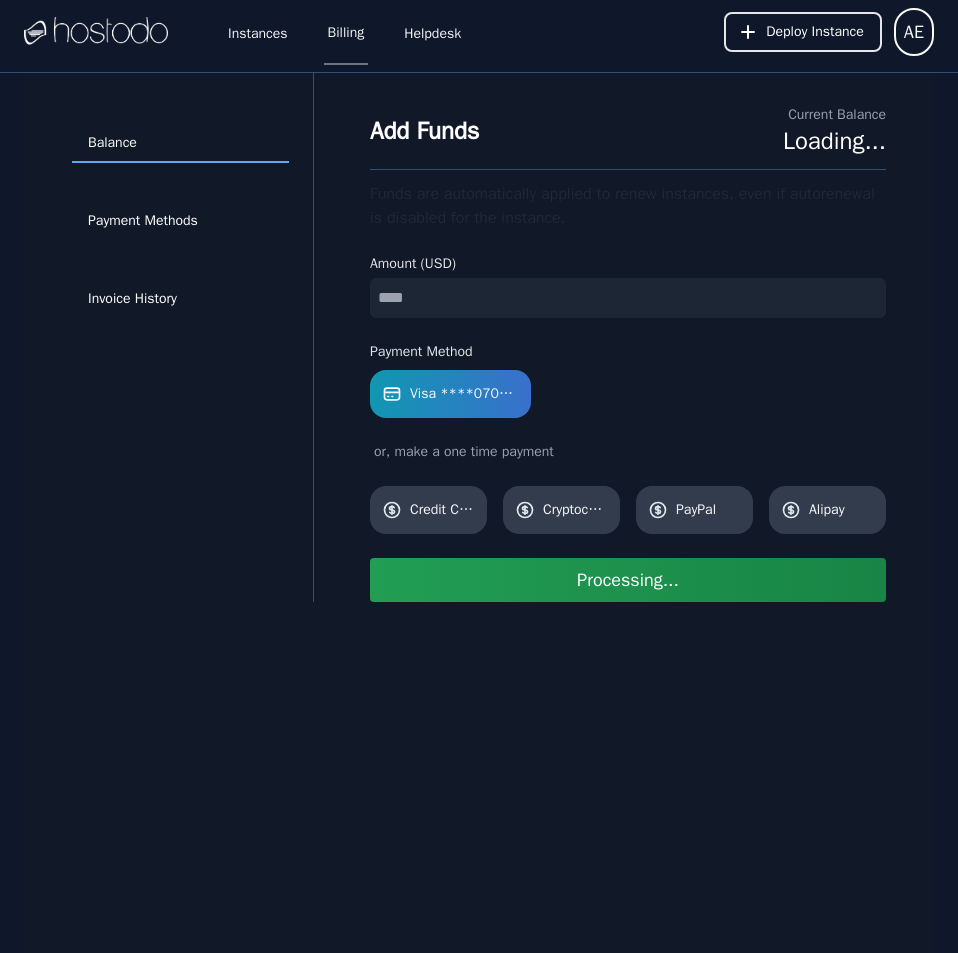 type 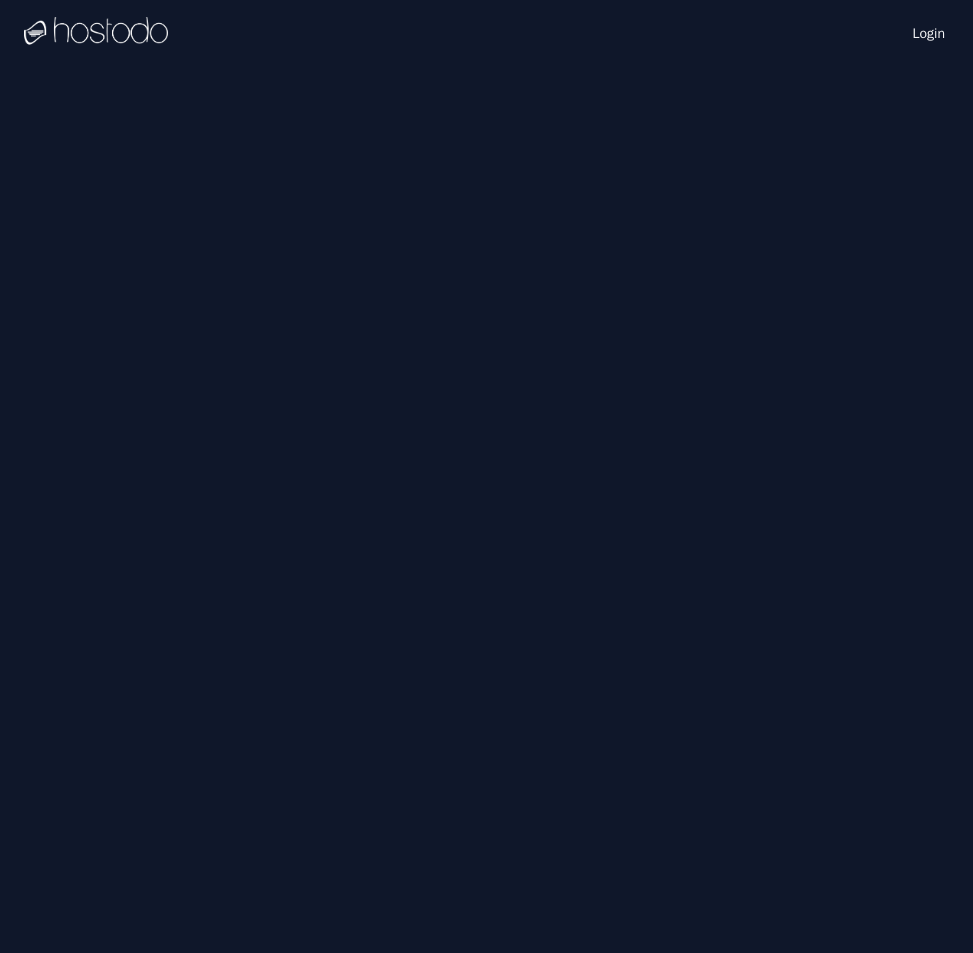 scroll, scrollTop: 0, scrollLeft: 0, axis: both 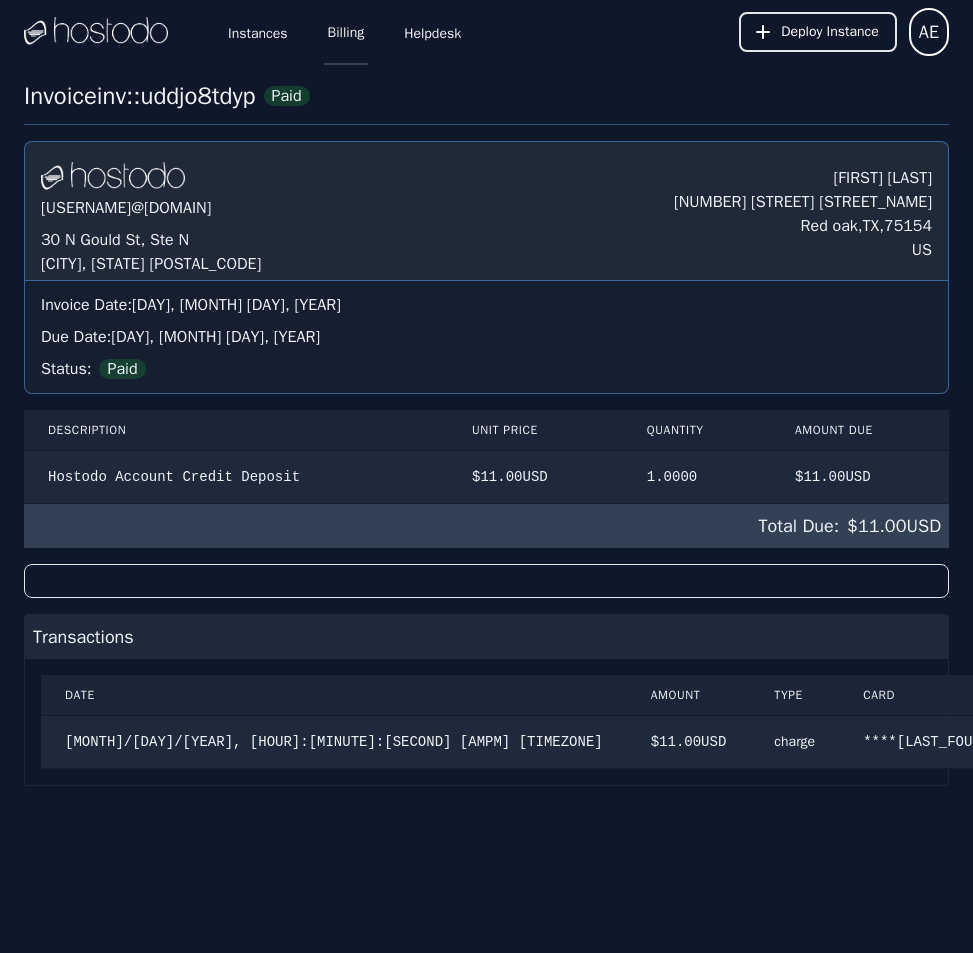 click on "Billing" at bounding box center (346, 32) 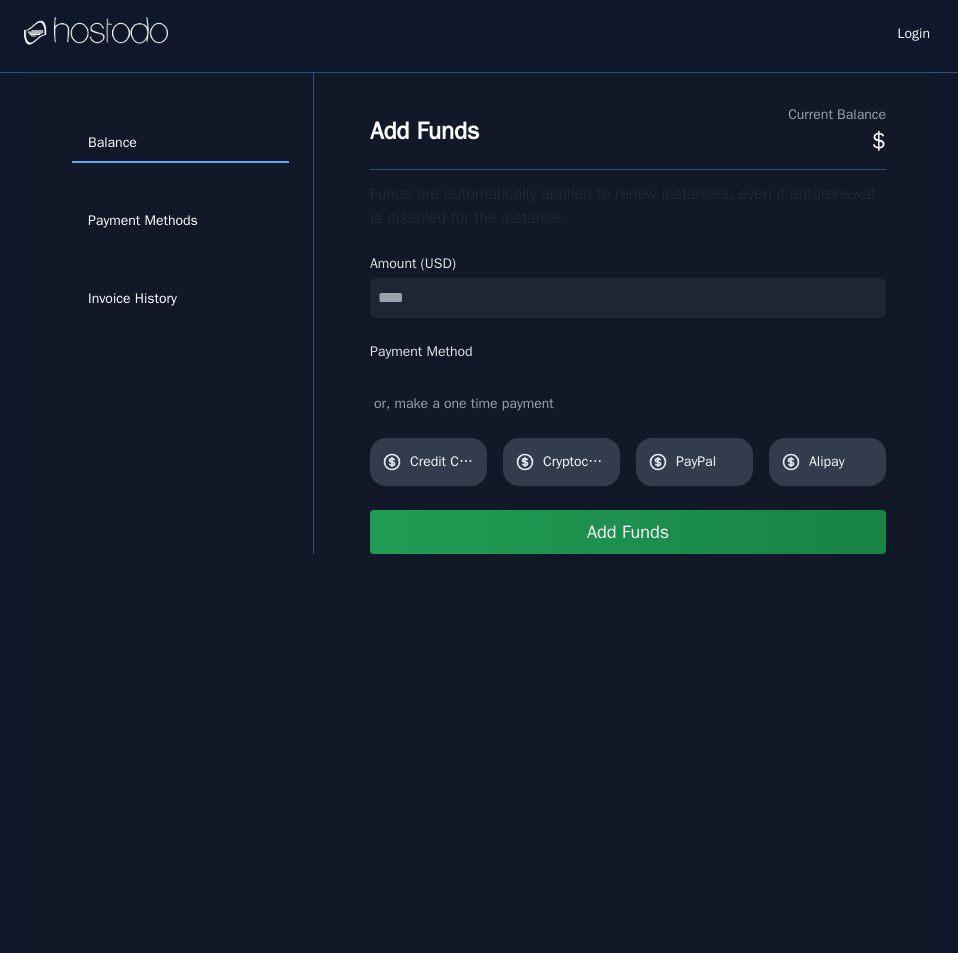 scroll, scrollTop: 0, scrollLeft: 0, axis: both 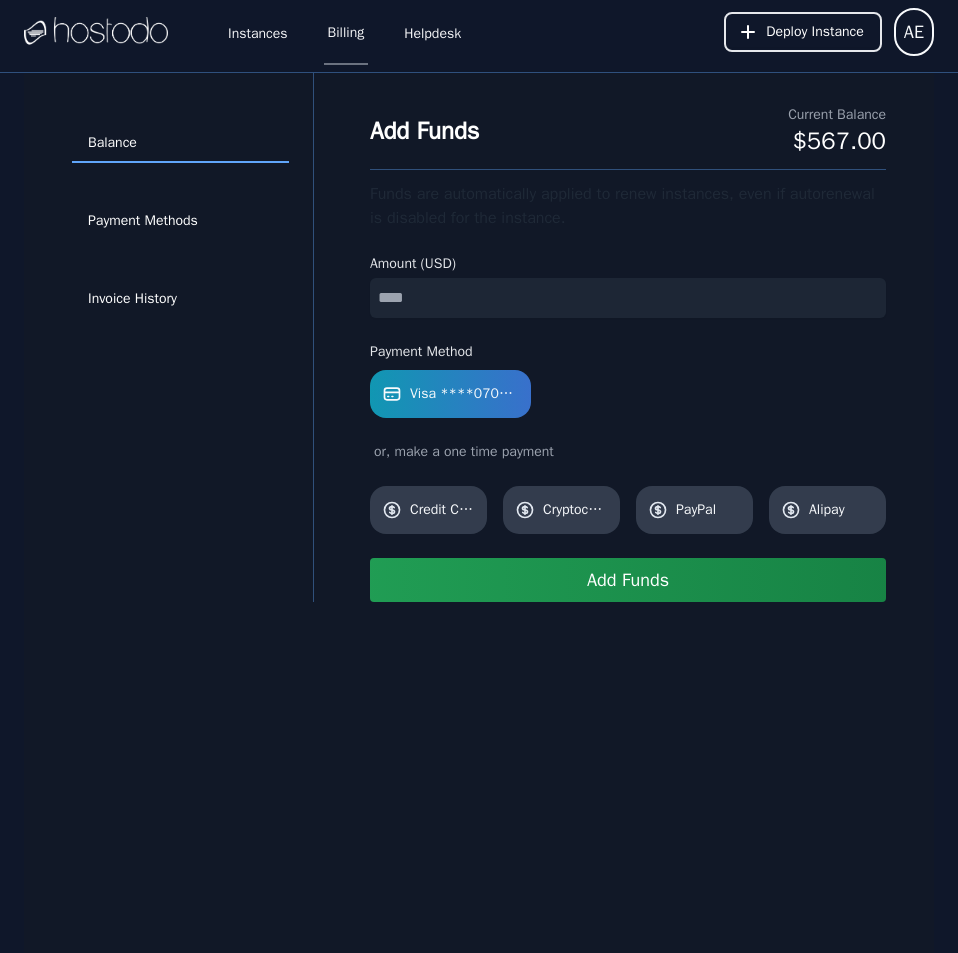 click at bounding box center (628, 298) 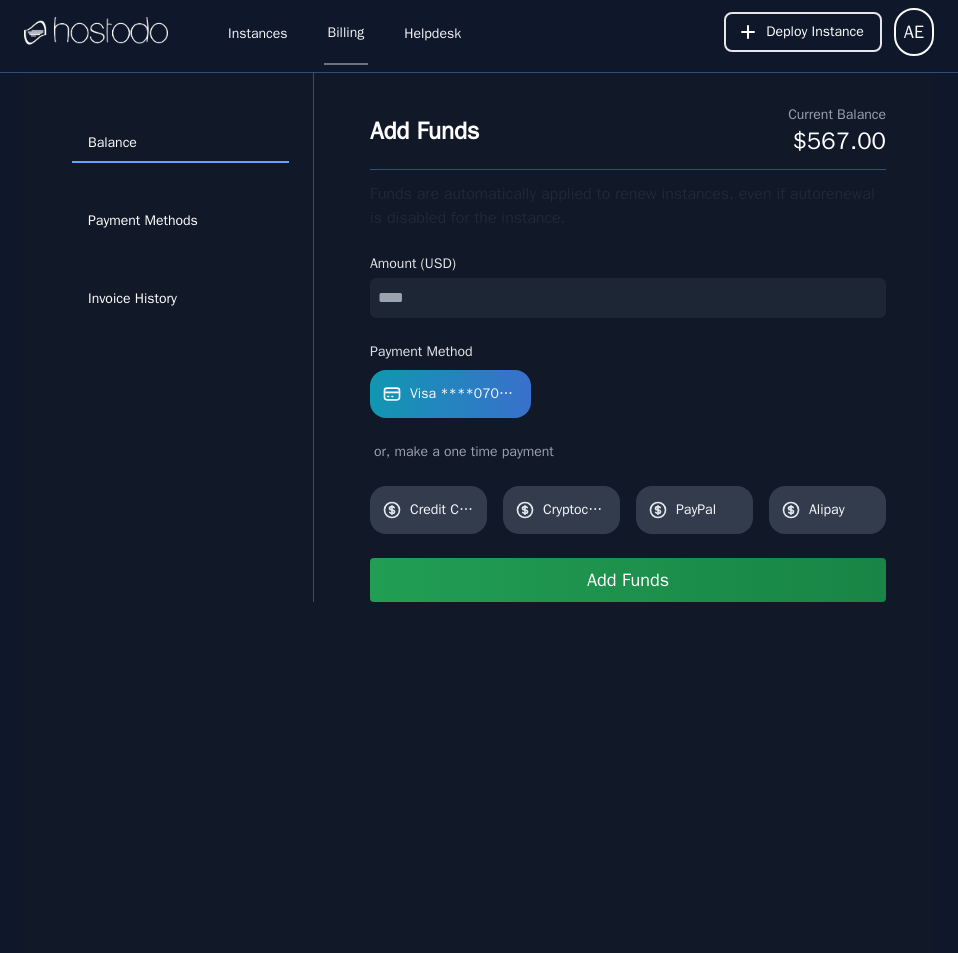 click on "Add Funds" at bounding box center [628, 580] 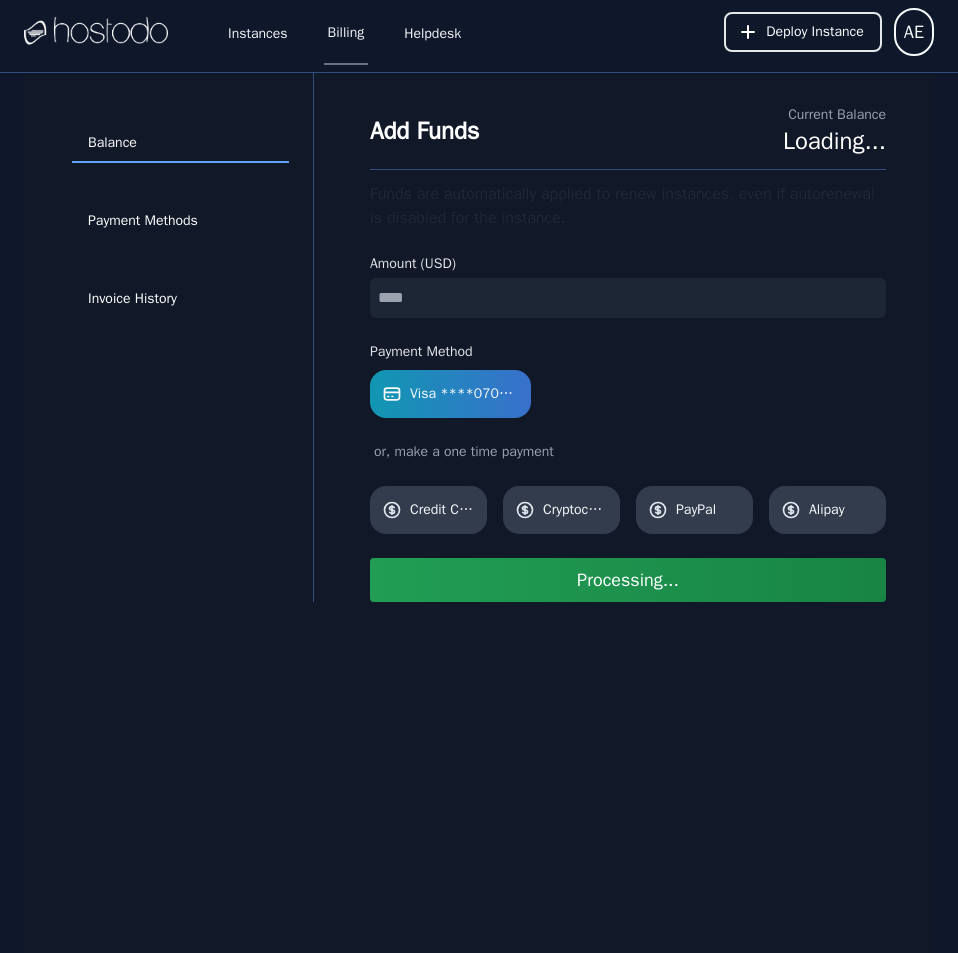 type 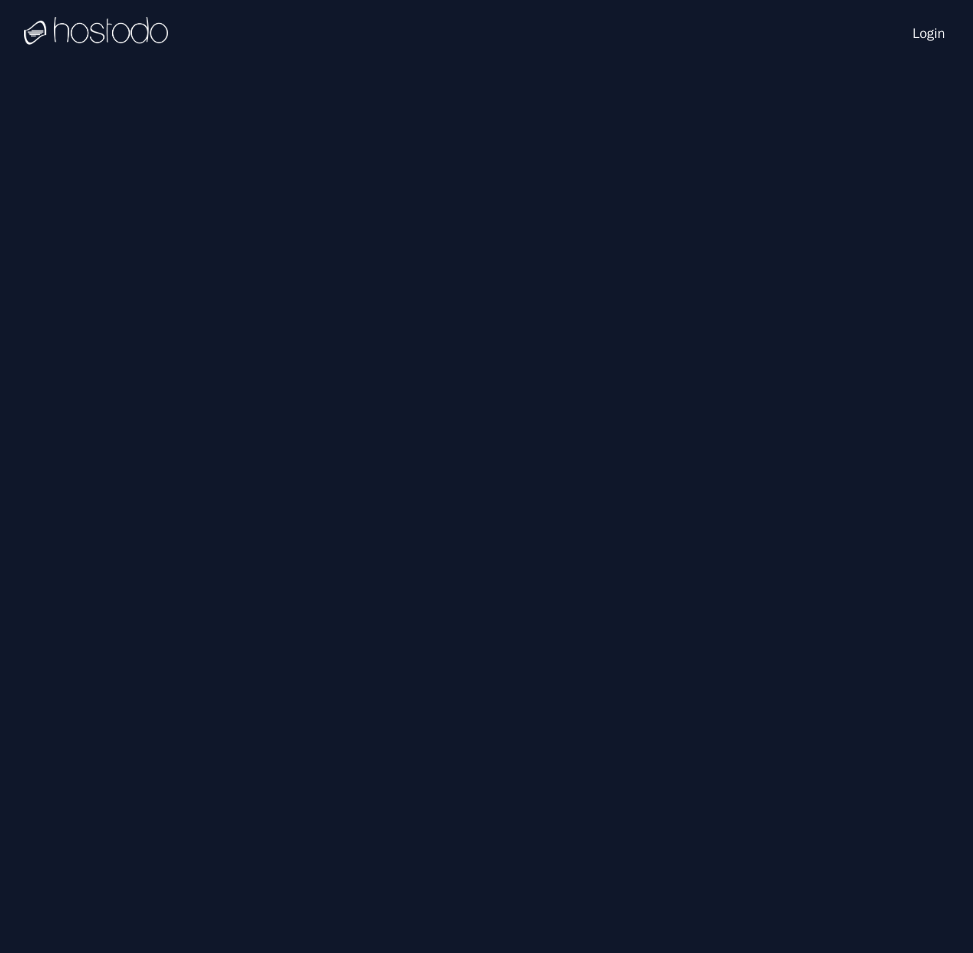 scroll, scrollTop: 0, scrollLeft: 0, axis: both 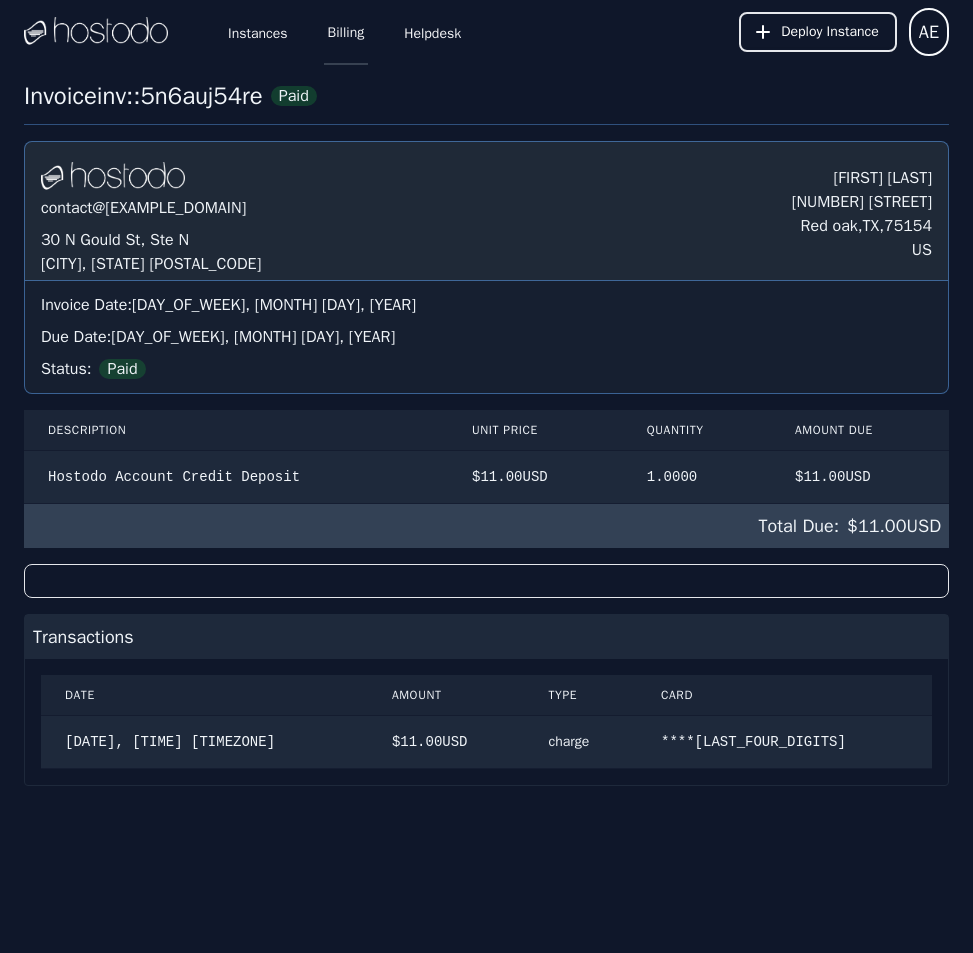 click on "Billing" at bounding box center (346, 32) 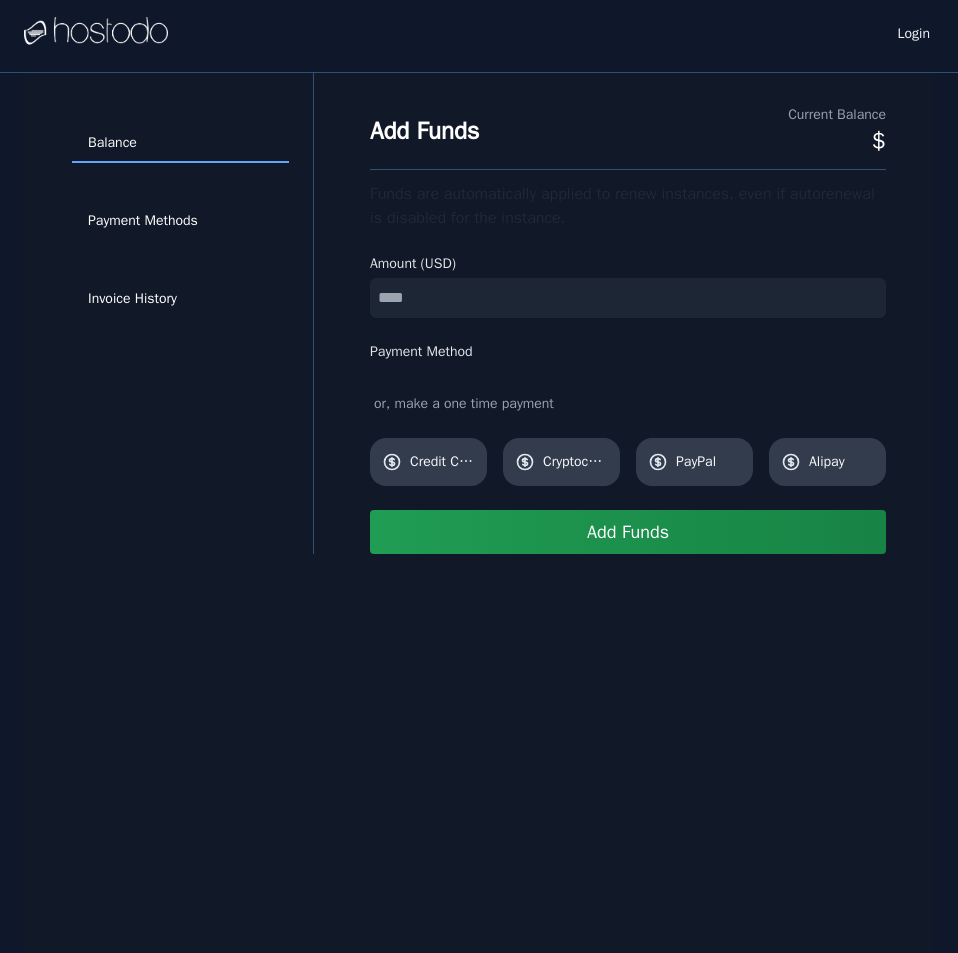 scroll, scrollTop: 0, scrollLeft: 0, axis: both 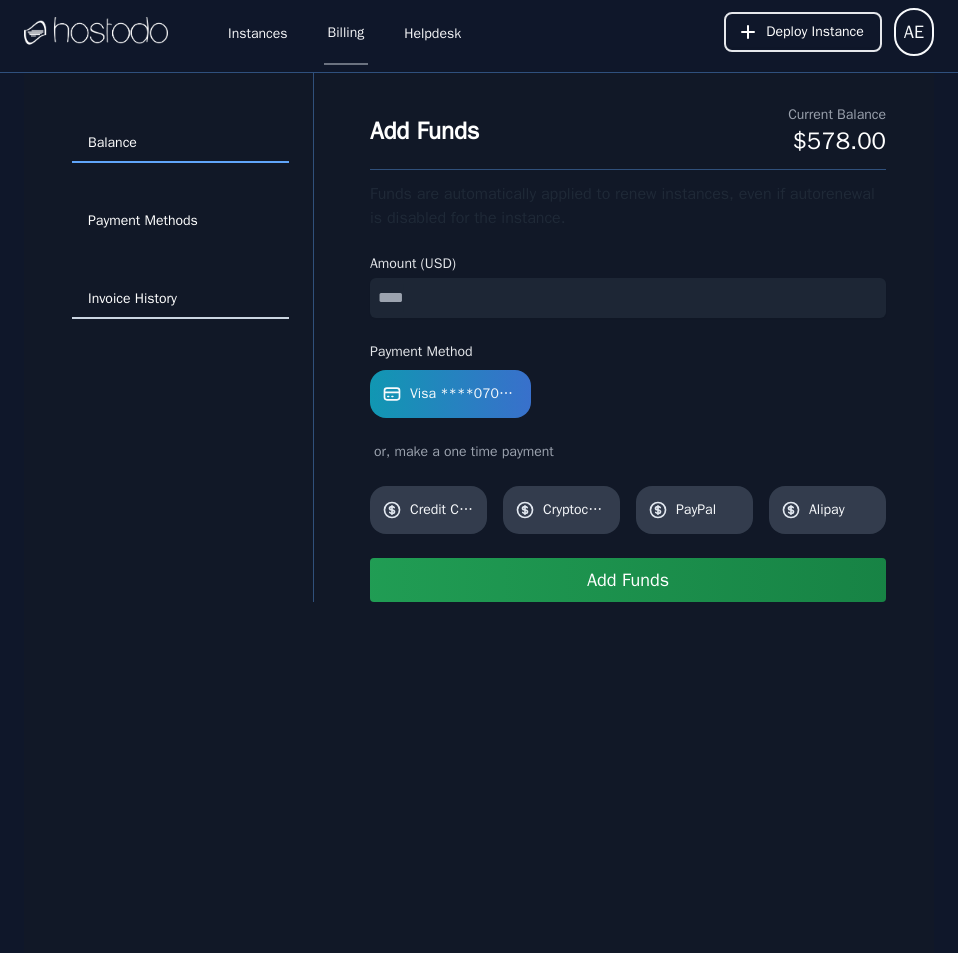 click on "Invoice History" at bounding box center (180, 300) 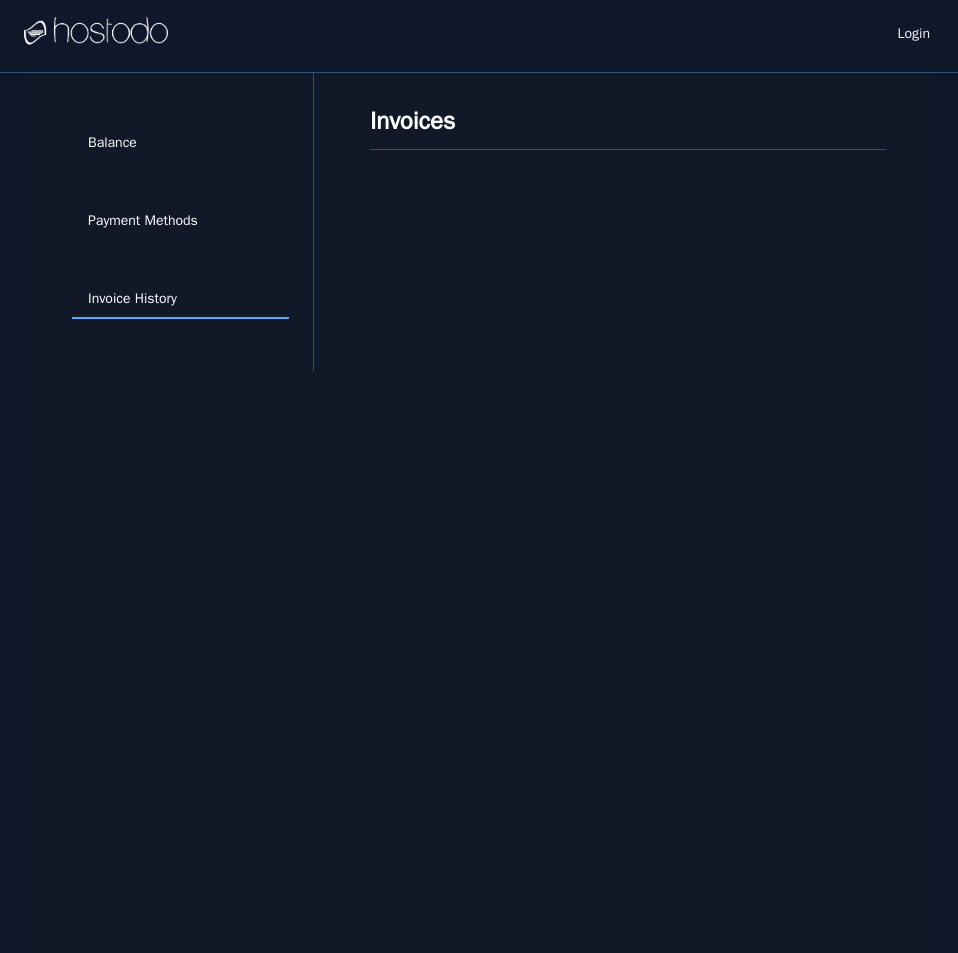 scroll, scrollTop: 0, scrollLeft: 0, axis: both 